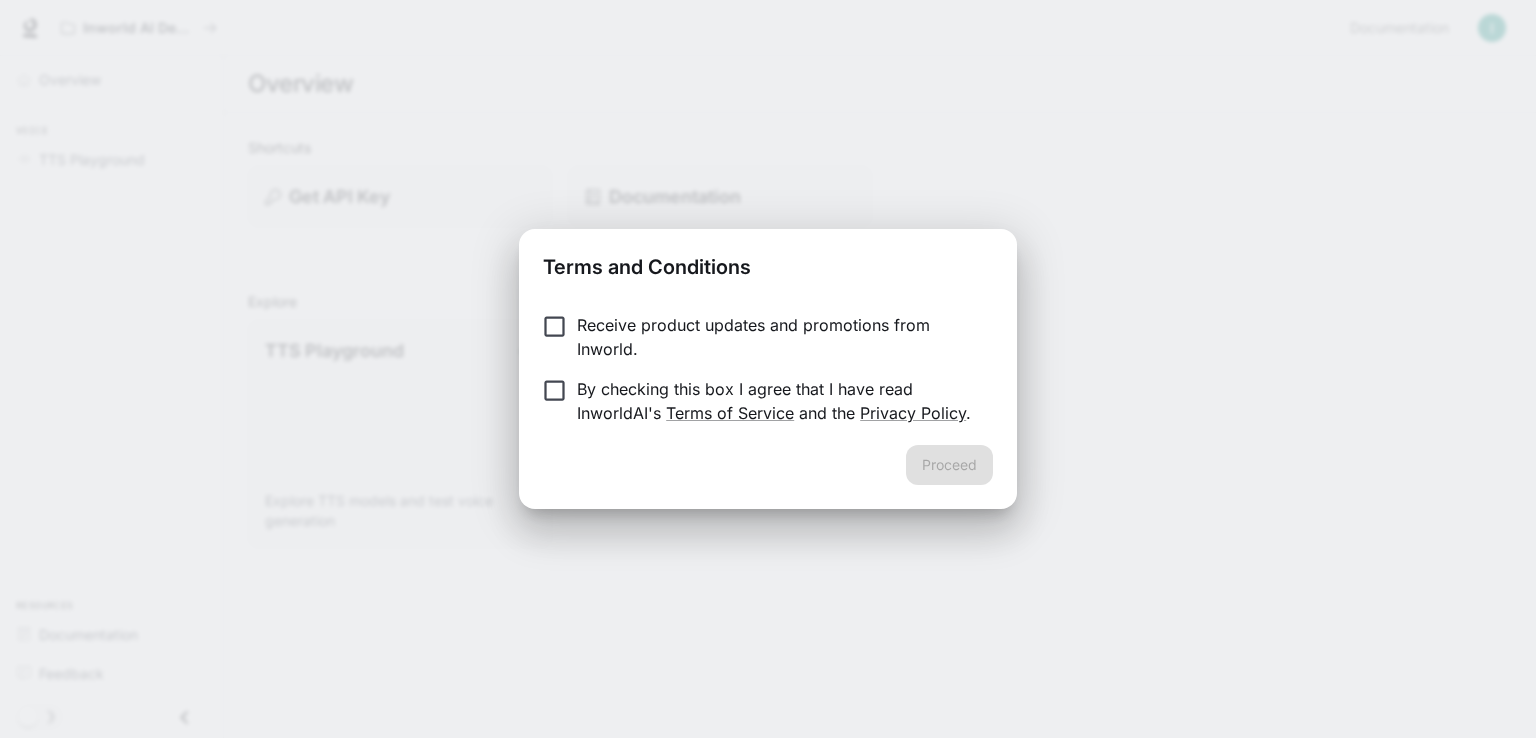 scroll, scrollTop: 0, scrollLeft: 0, axis: both 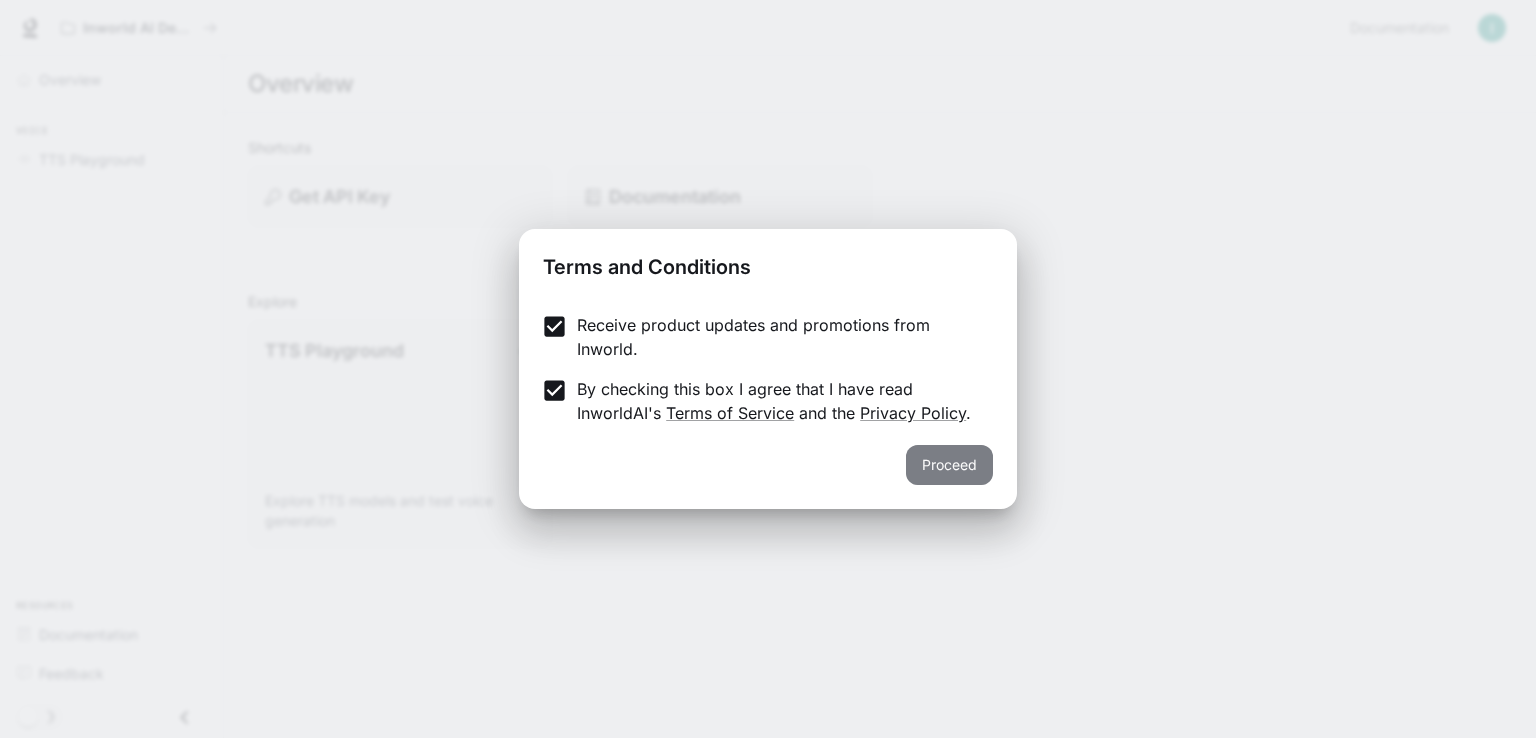 click on "Proceed" at bounding box center [949, 465] 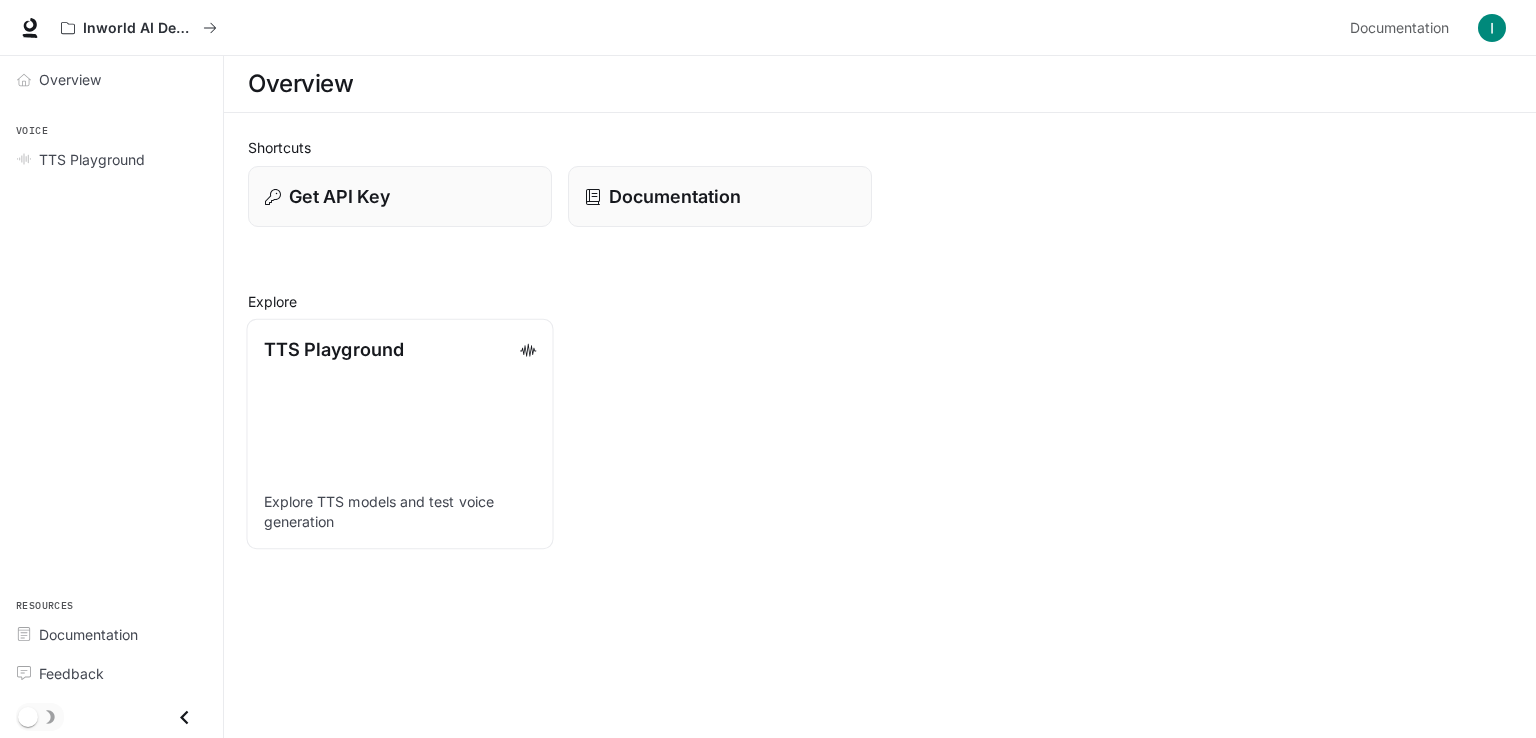 click on "TTS Playground Explore TTS models and test voice generation" at bounding box center [399, 434] 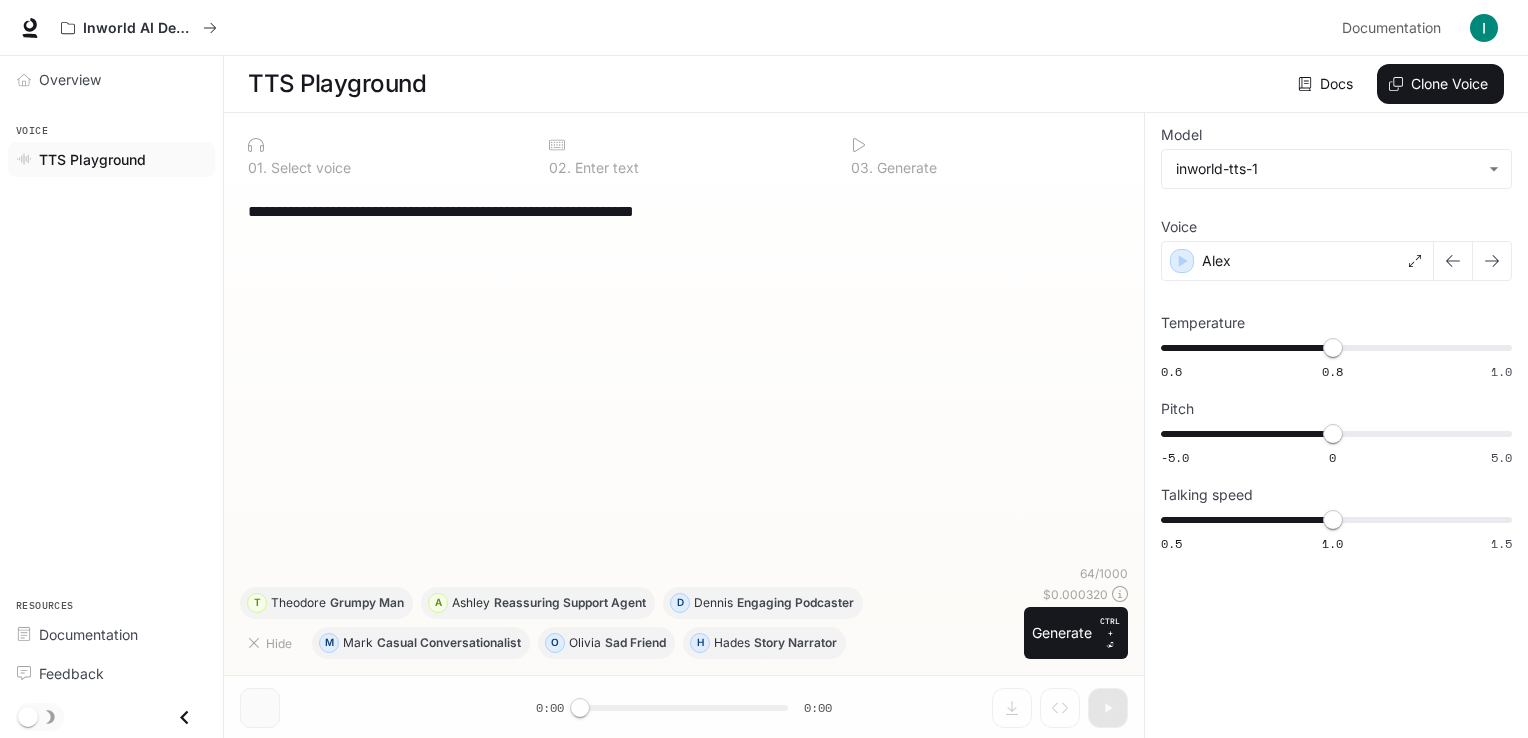 drag, startPoint x: 768, startPoint y: 223, endPoint x: 235, endPoint y: 237, distance: 533.18384 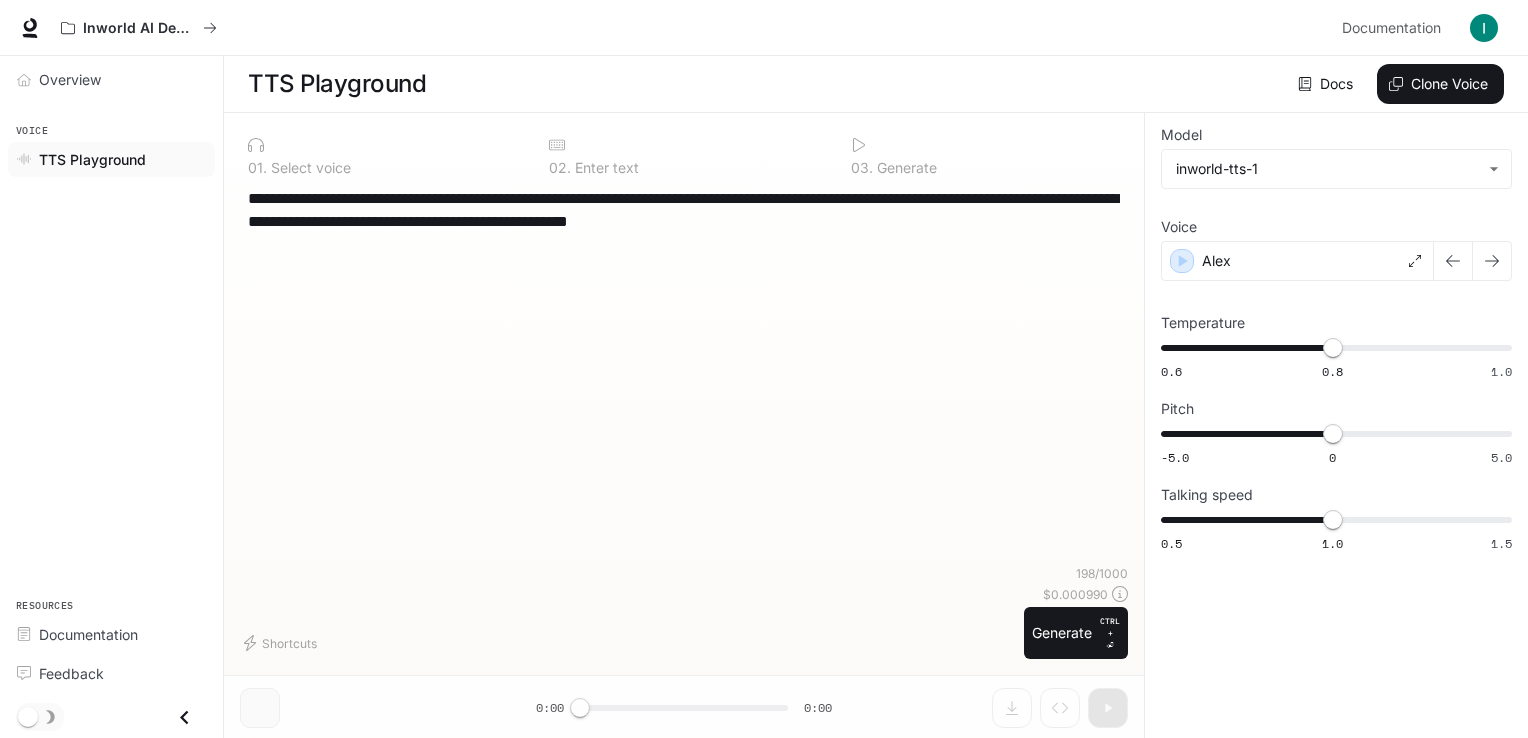scroll, scrollTop: 0, scrollLeft: 0, axis: both 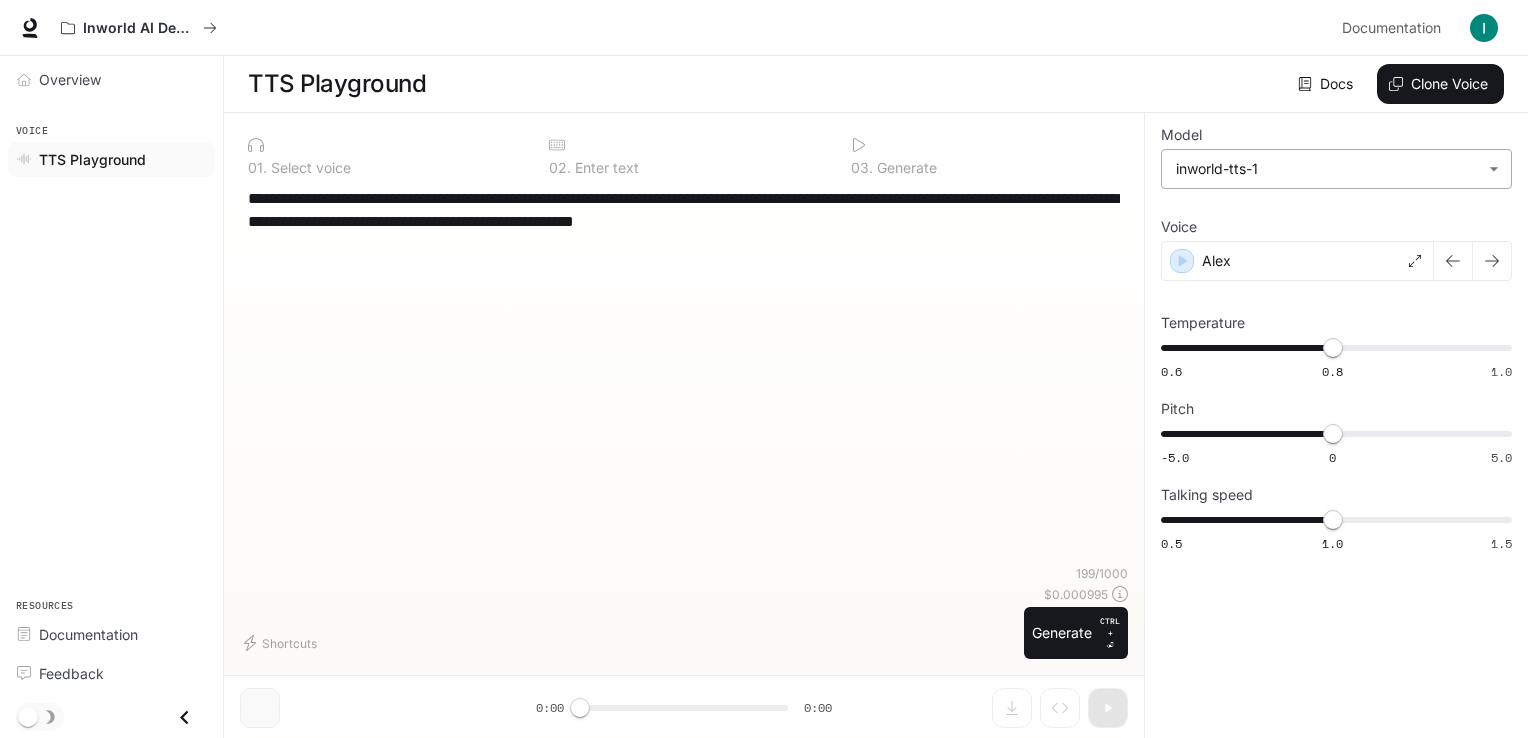 type on "**********" 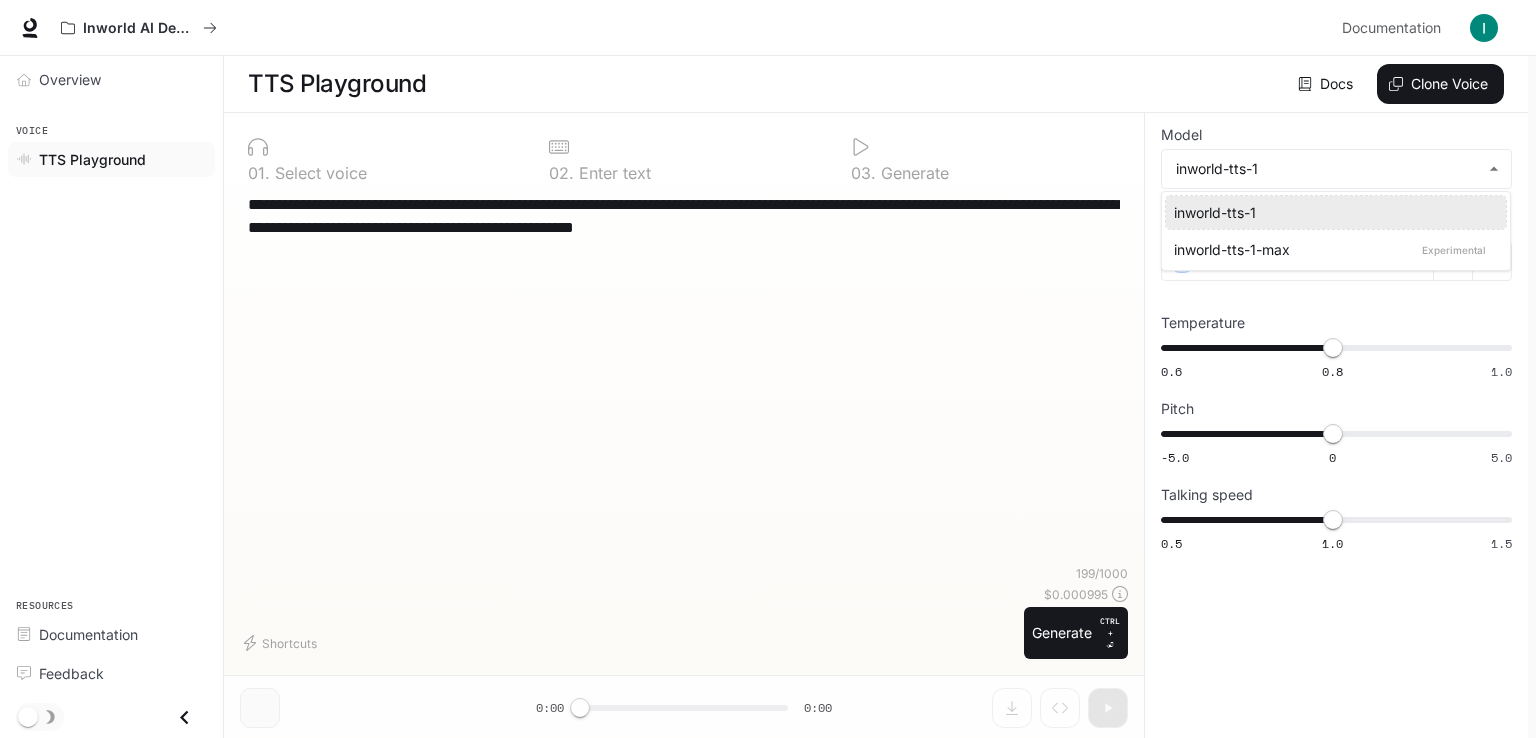 click on "inworld-tts-1" at bounding box center [1332, 212] 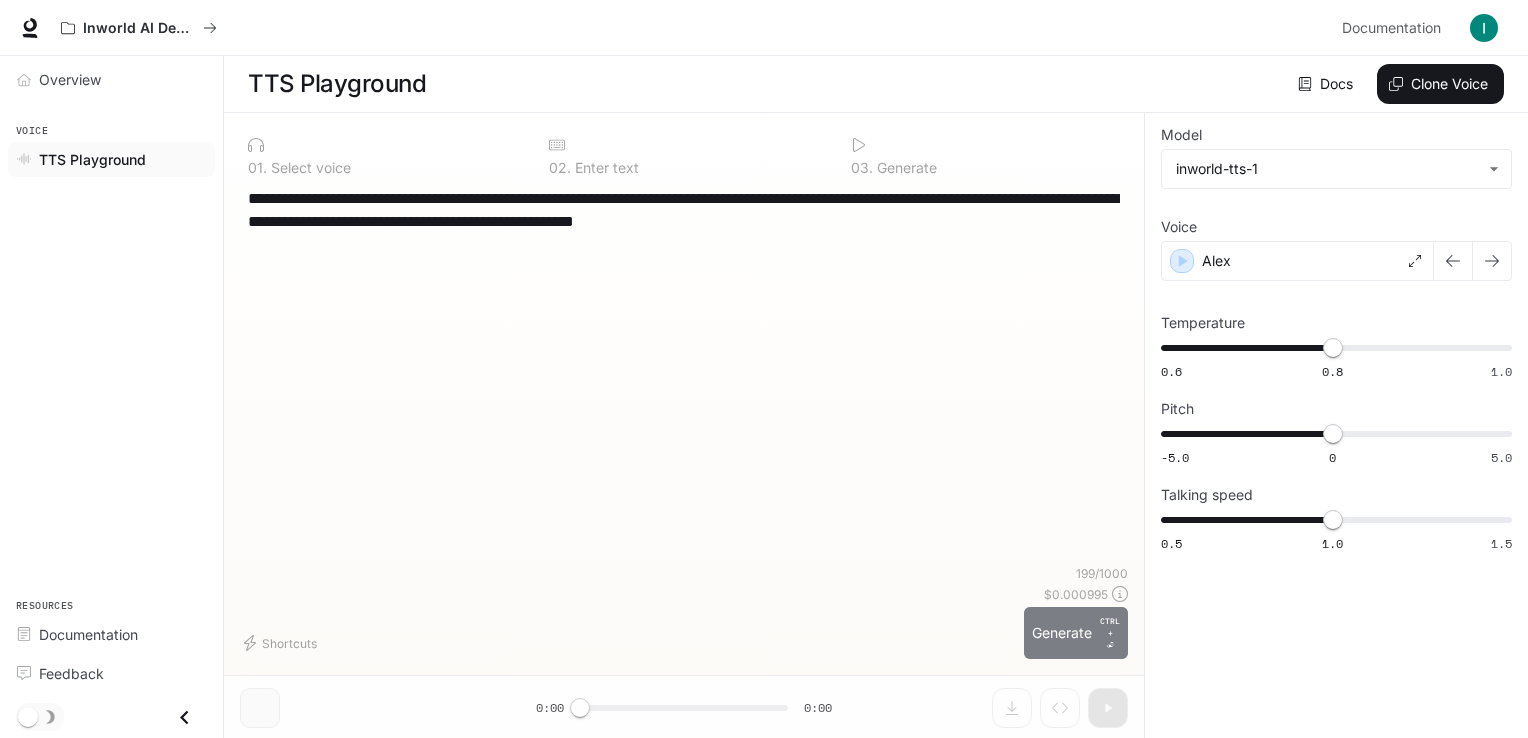 click on "Generate CTRL +  ⏎" at bounding box center (1076, 633) 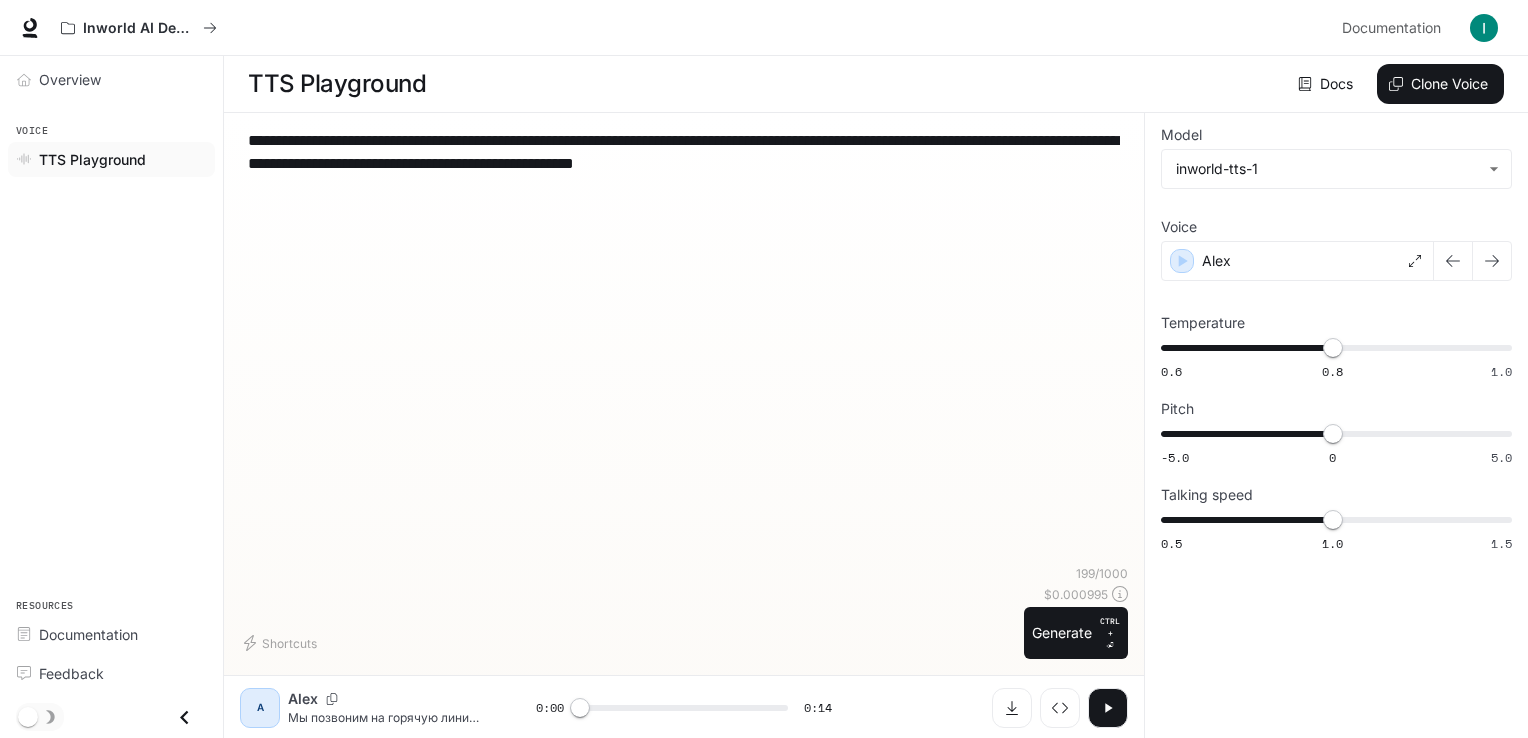 click on "**********" at bounding box center [684, 347] 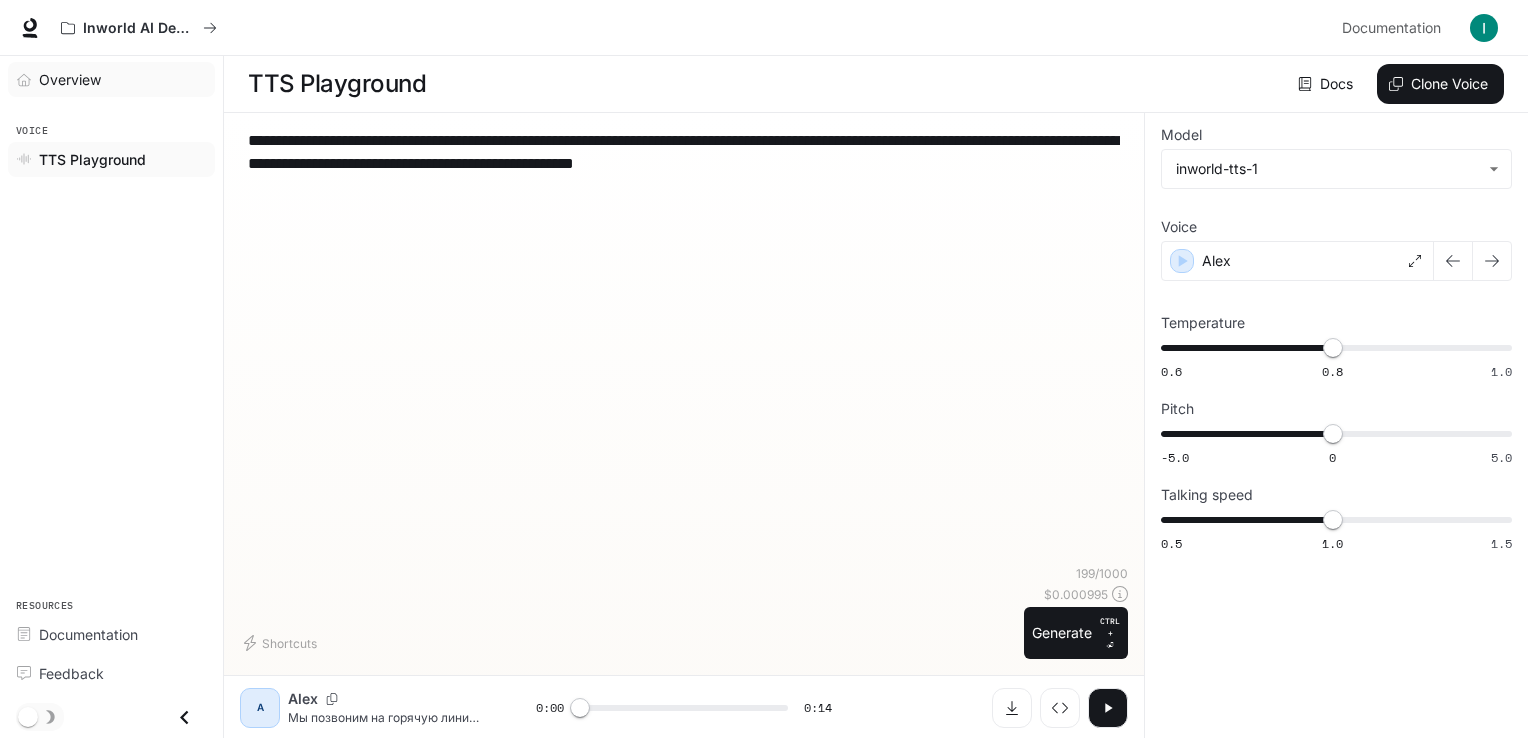 click on "Overview" at bounding box center [70, 79] 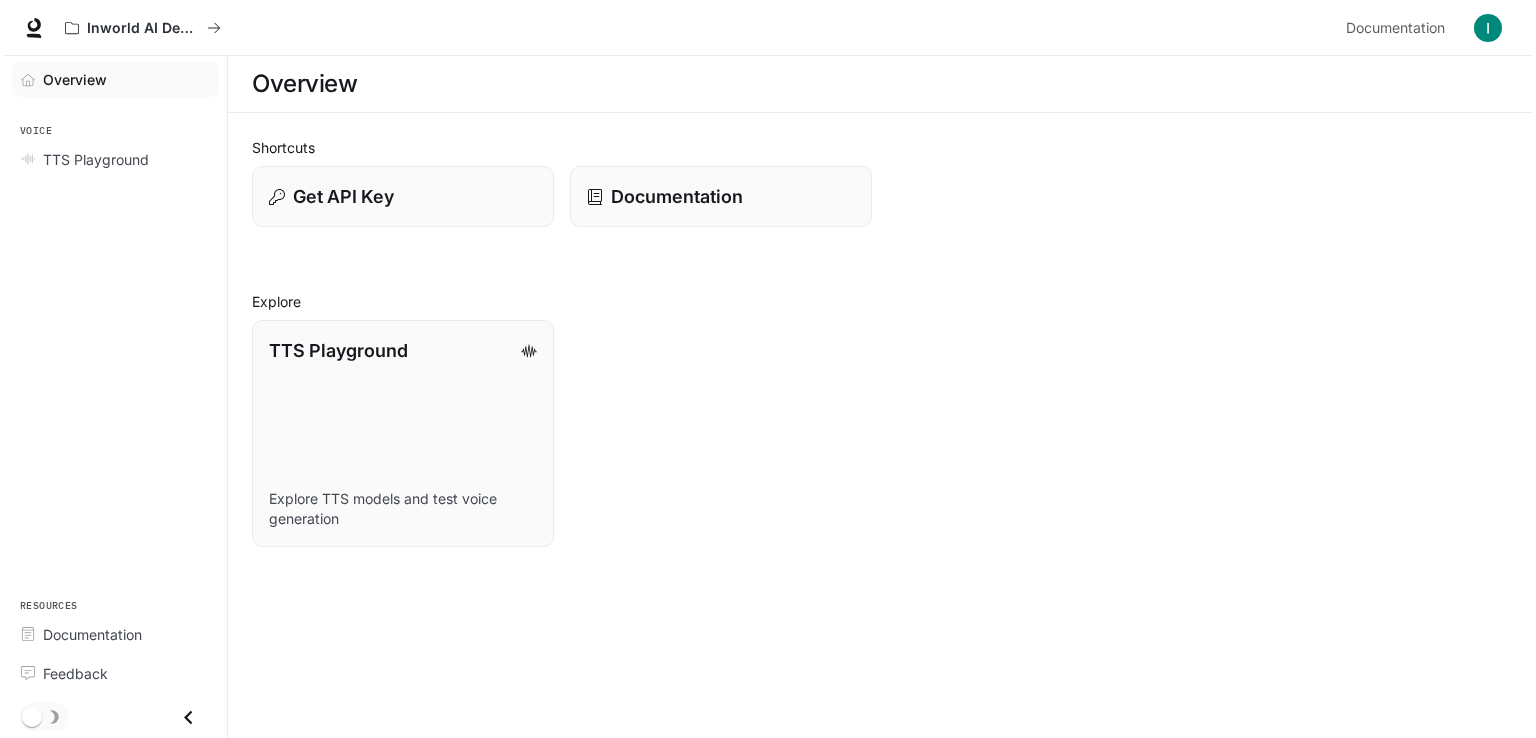 scroll, scrollTop: 0, scrollLeft: 0, axis: both 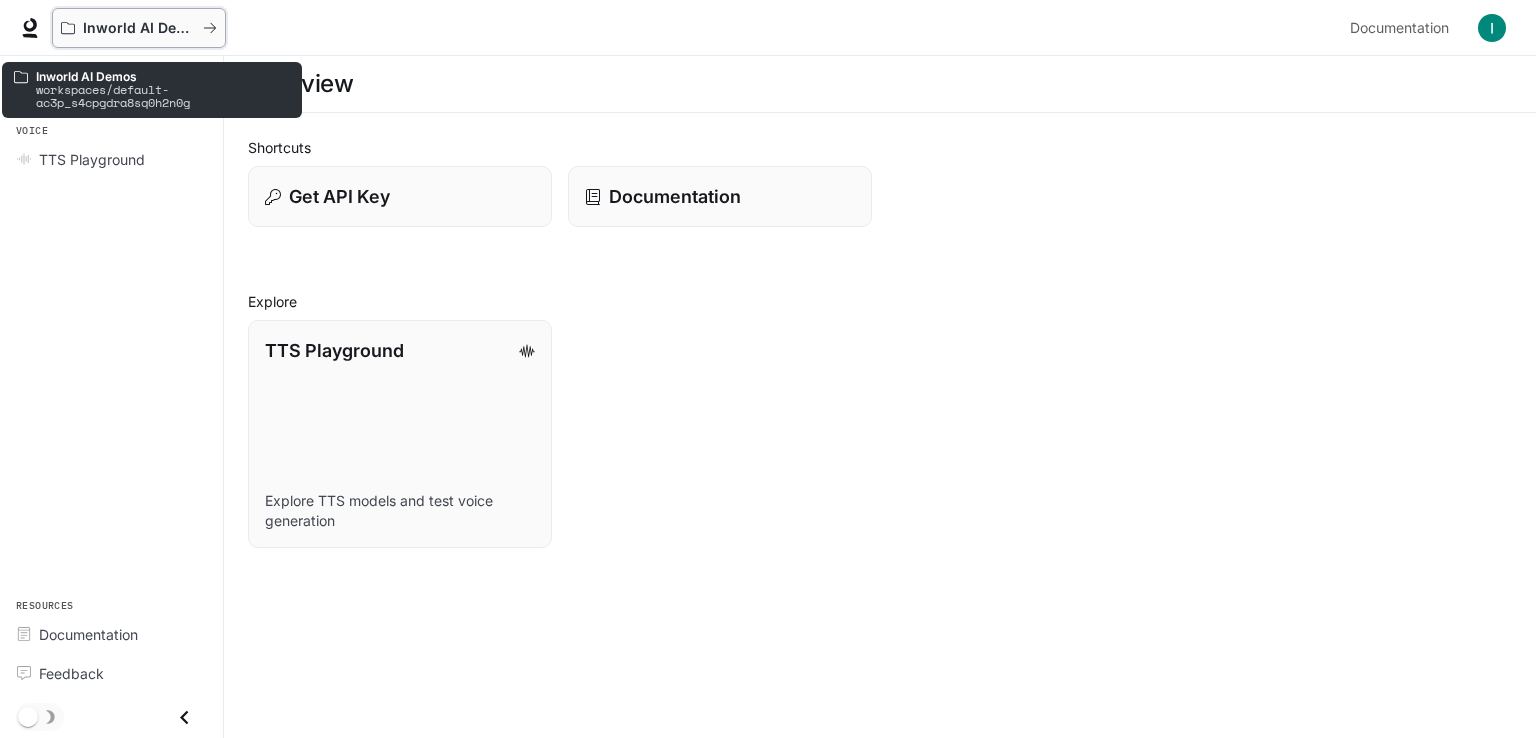 click on "Inworld AI Demos" at bounding box center [139, 28] 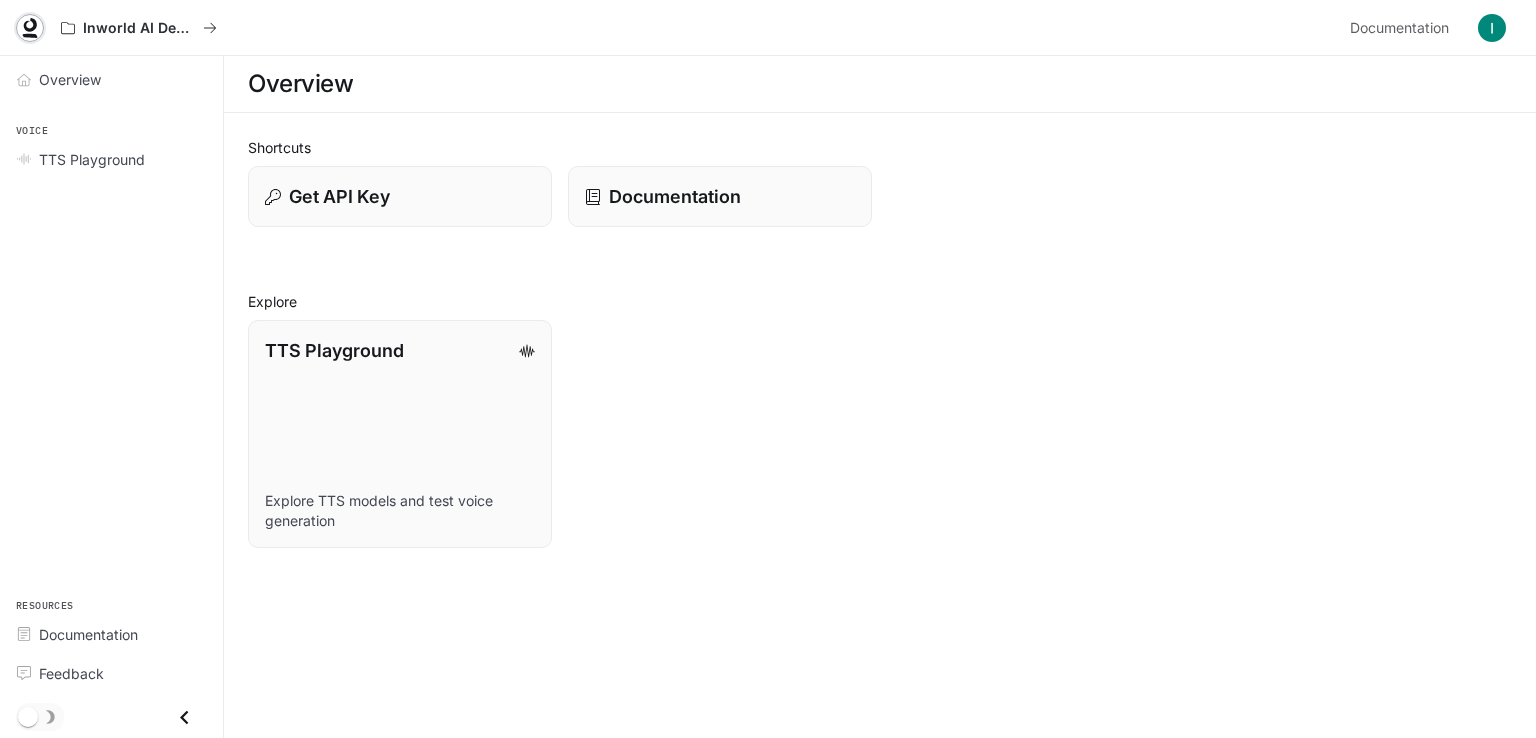 click at bounding box center [30, 28] 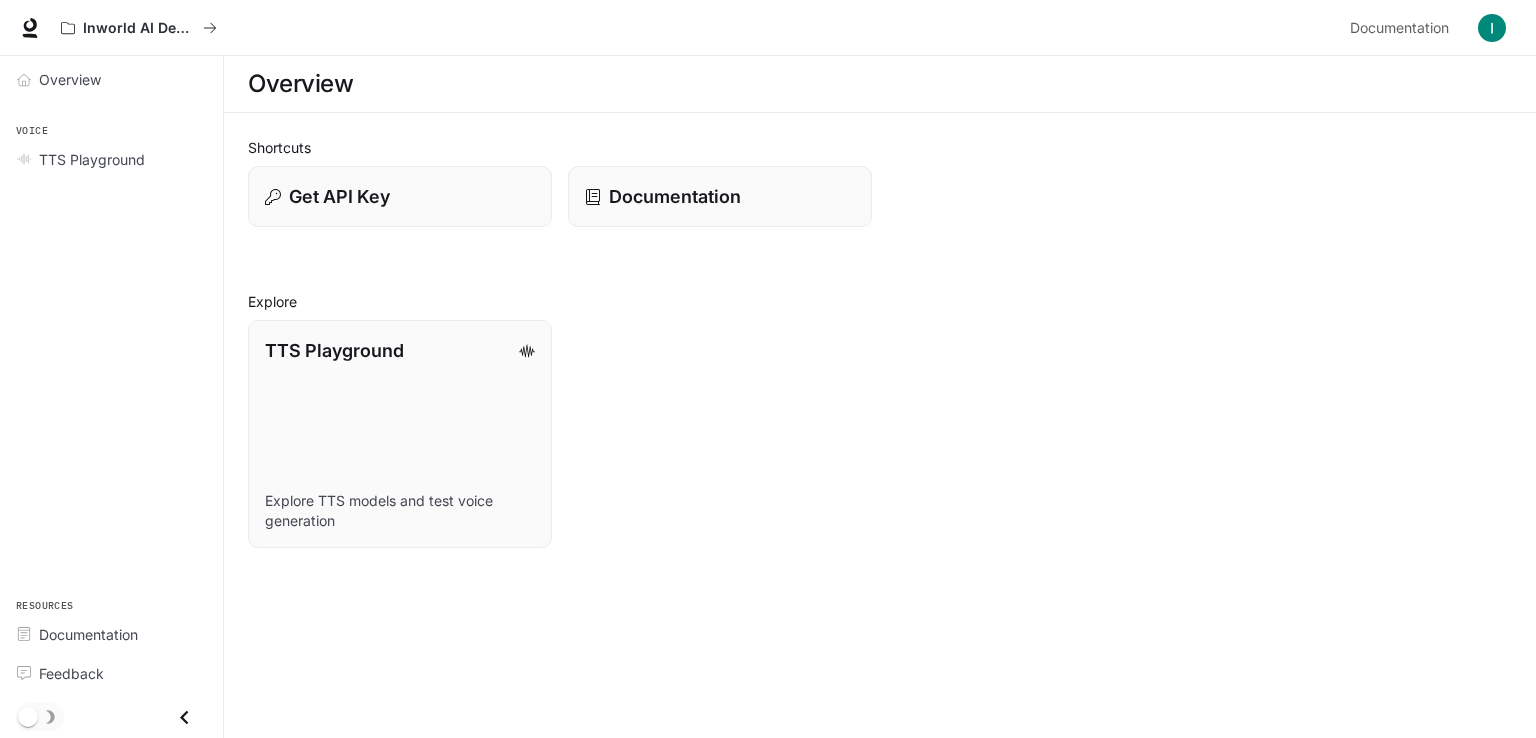 scroll, scrollTop: 0, scrollLeft: 0, axis: both 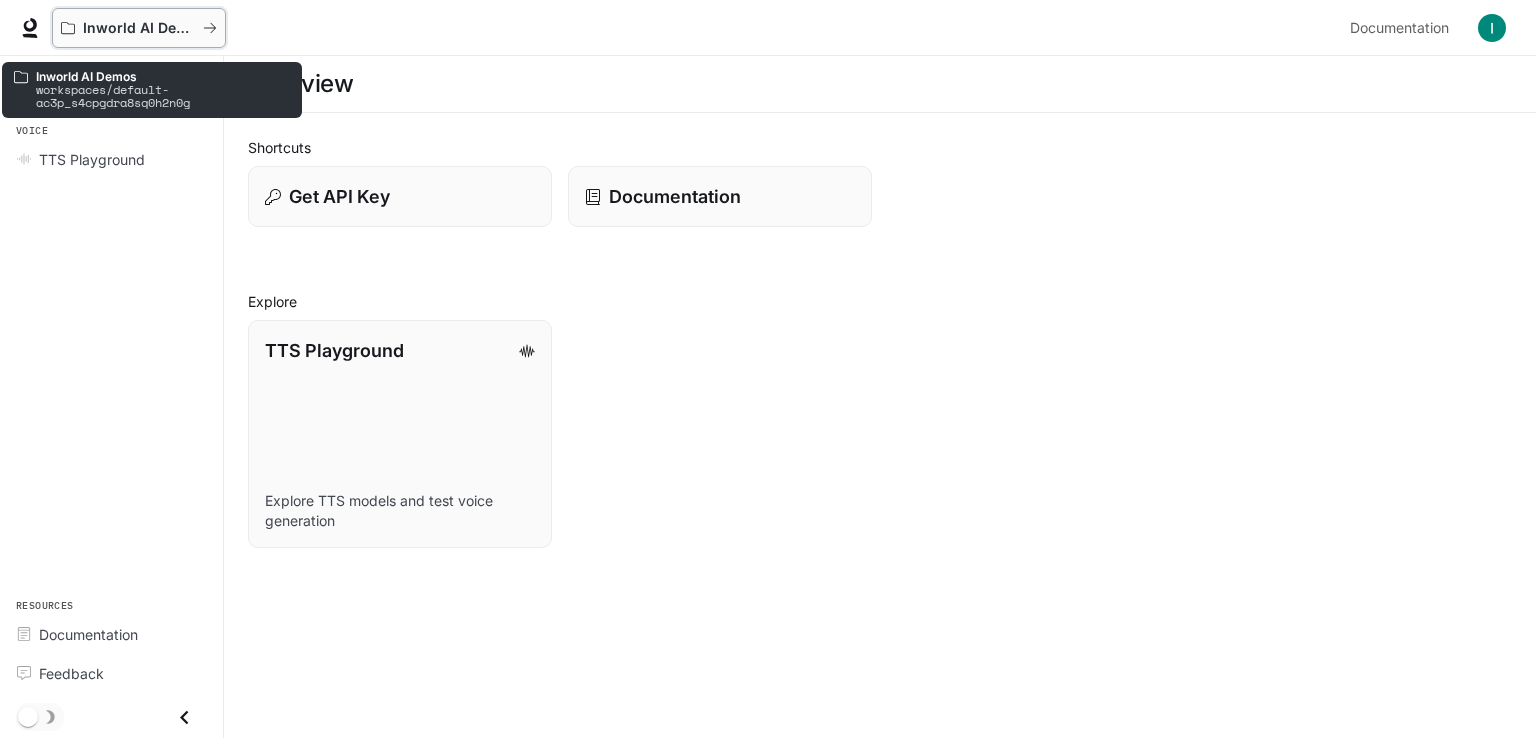 click at bounding box center (210, 28) 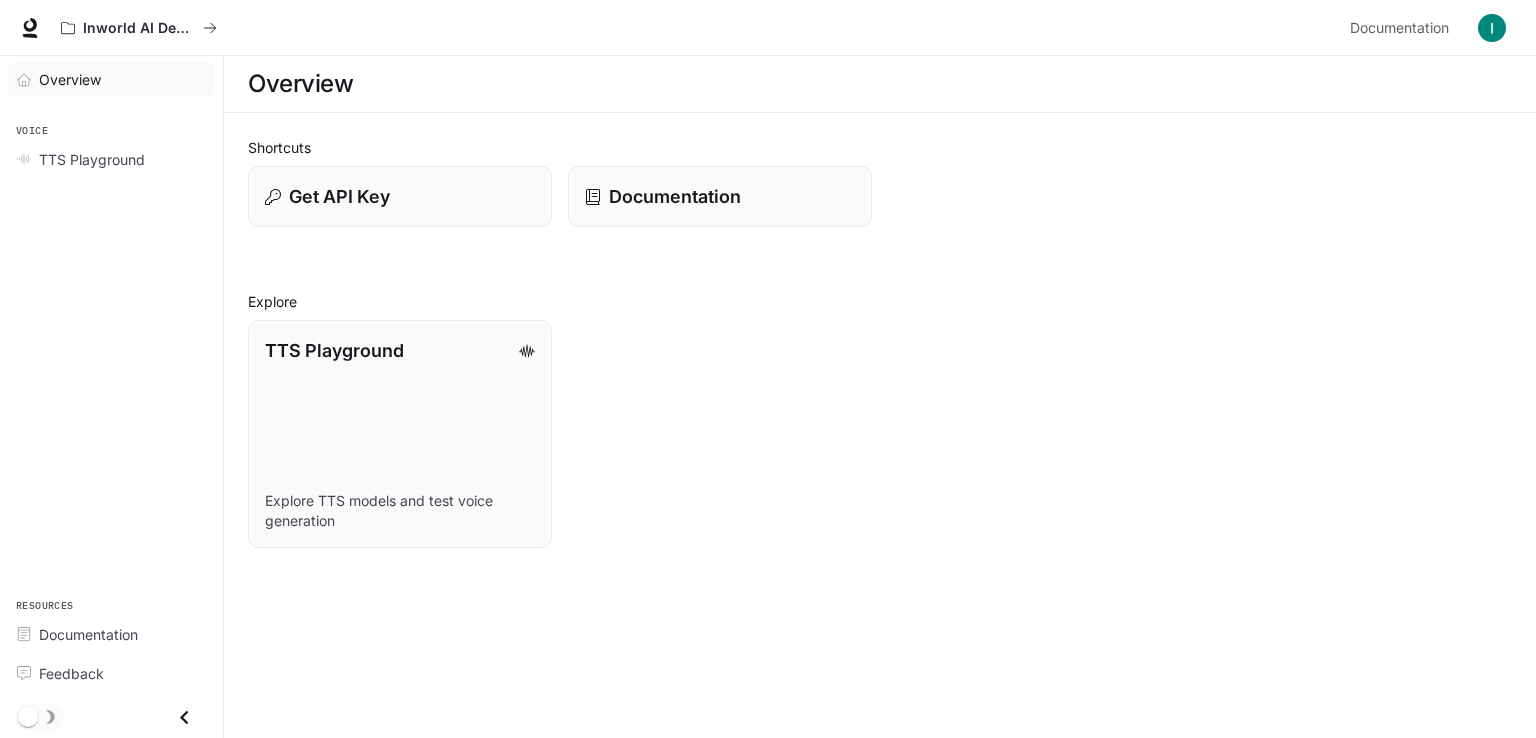 click on "Overview" at bounding box center (70, 79) 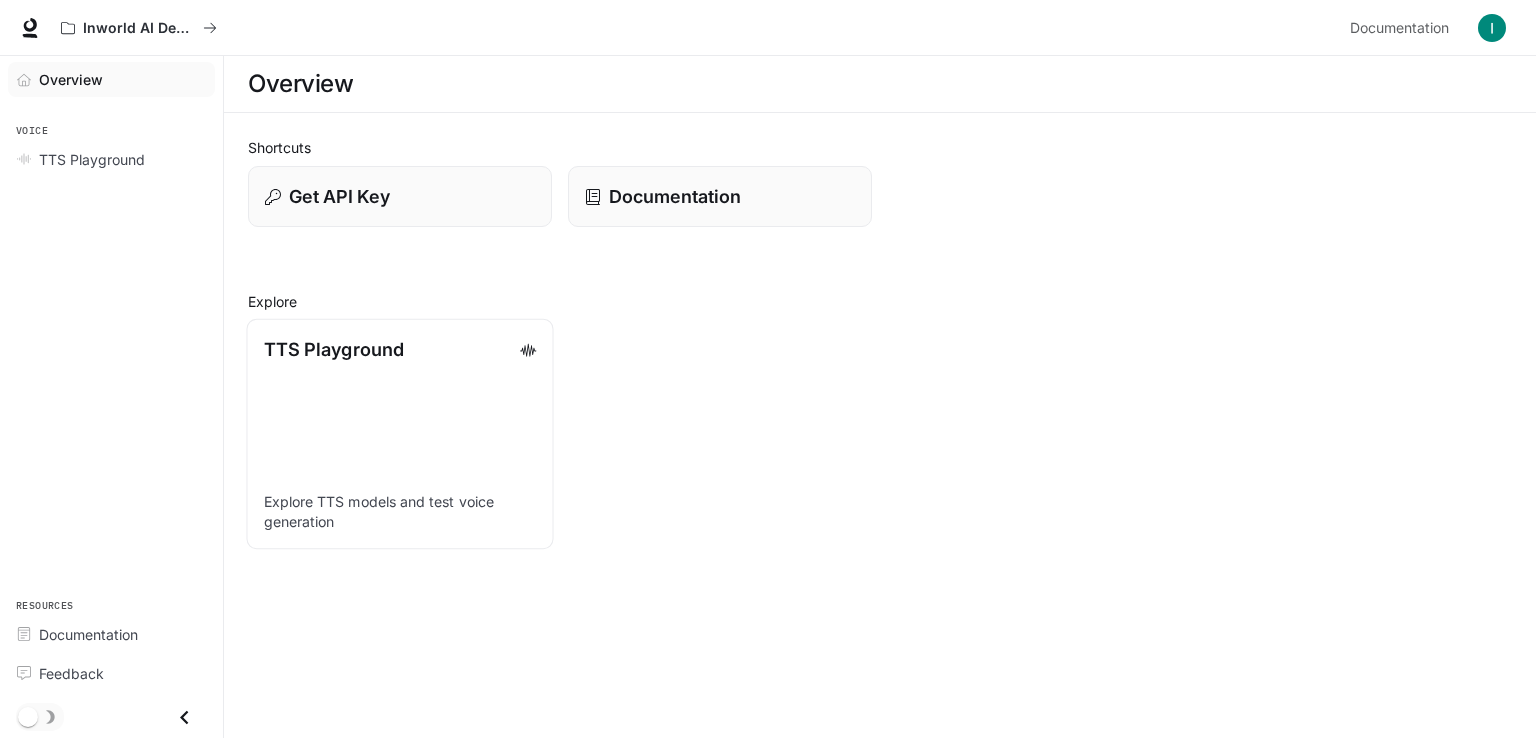 click on "TTS Playground Explore TTS models and test voice generation" at bounding box center (399, 434) 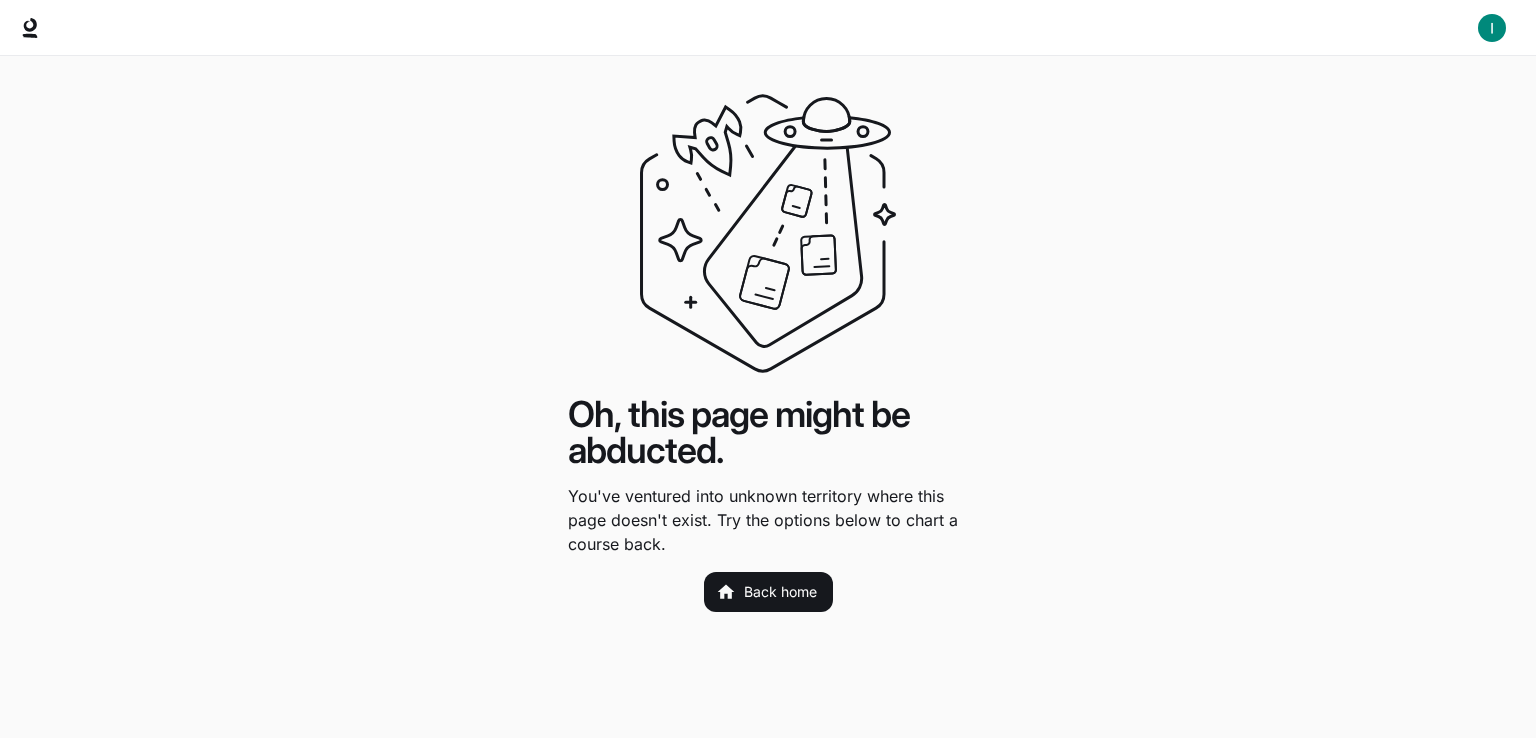 scroll, scrollTop: 0, scrollLeft: 0, axis: both 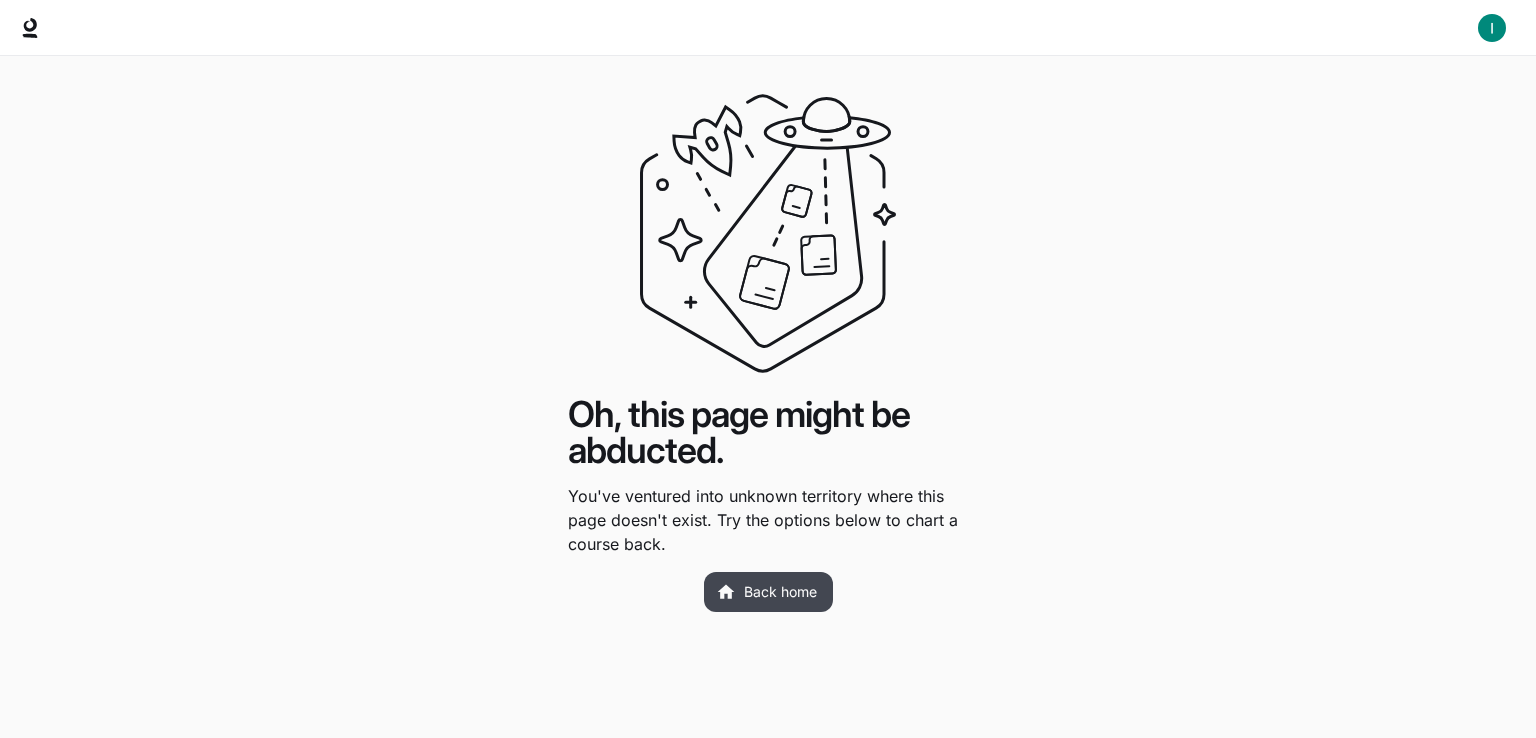 click on "Back home" at bounding box center (768, 592) 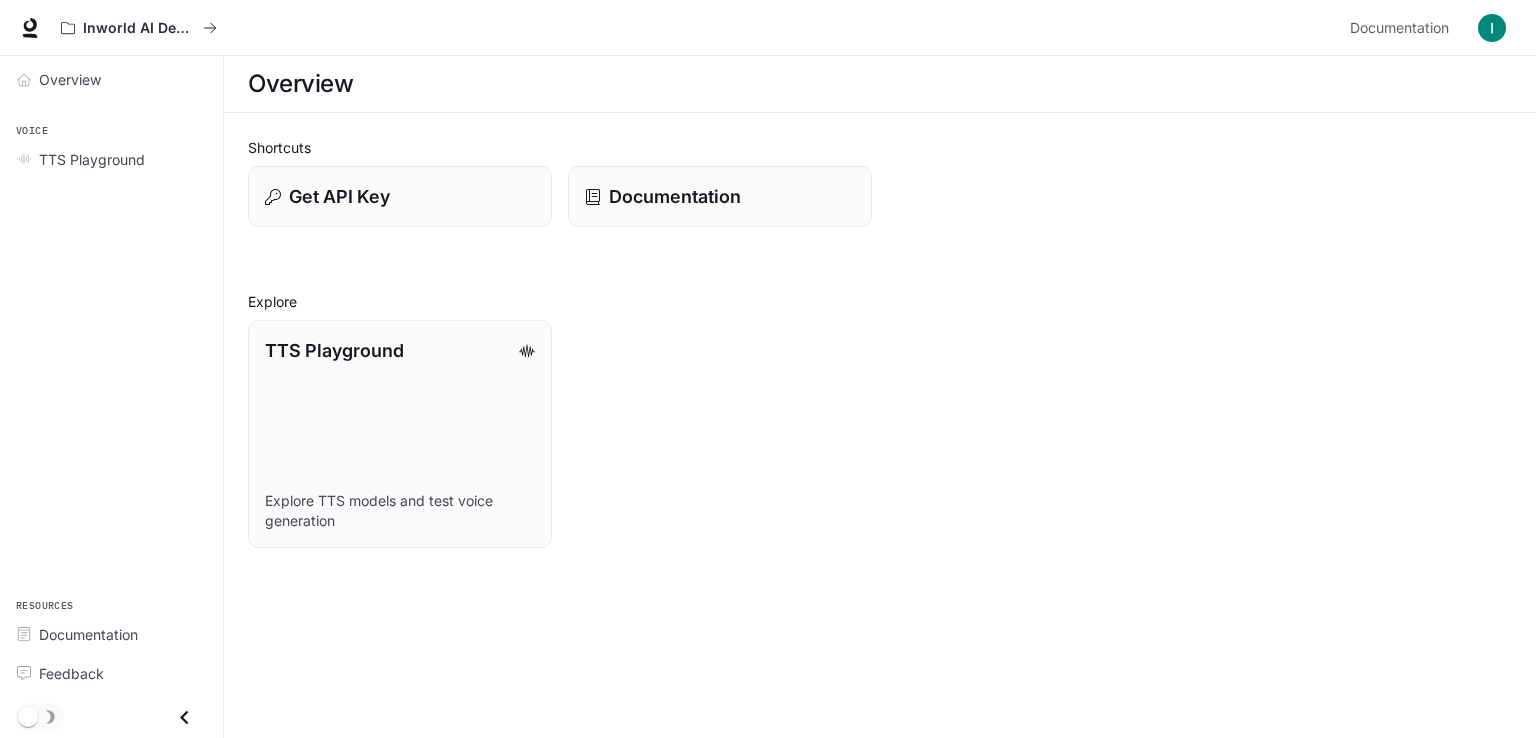 click at bounding box center (111, 717) 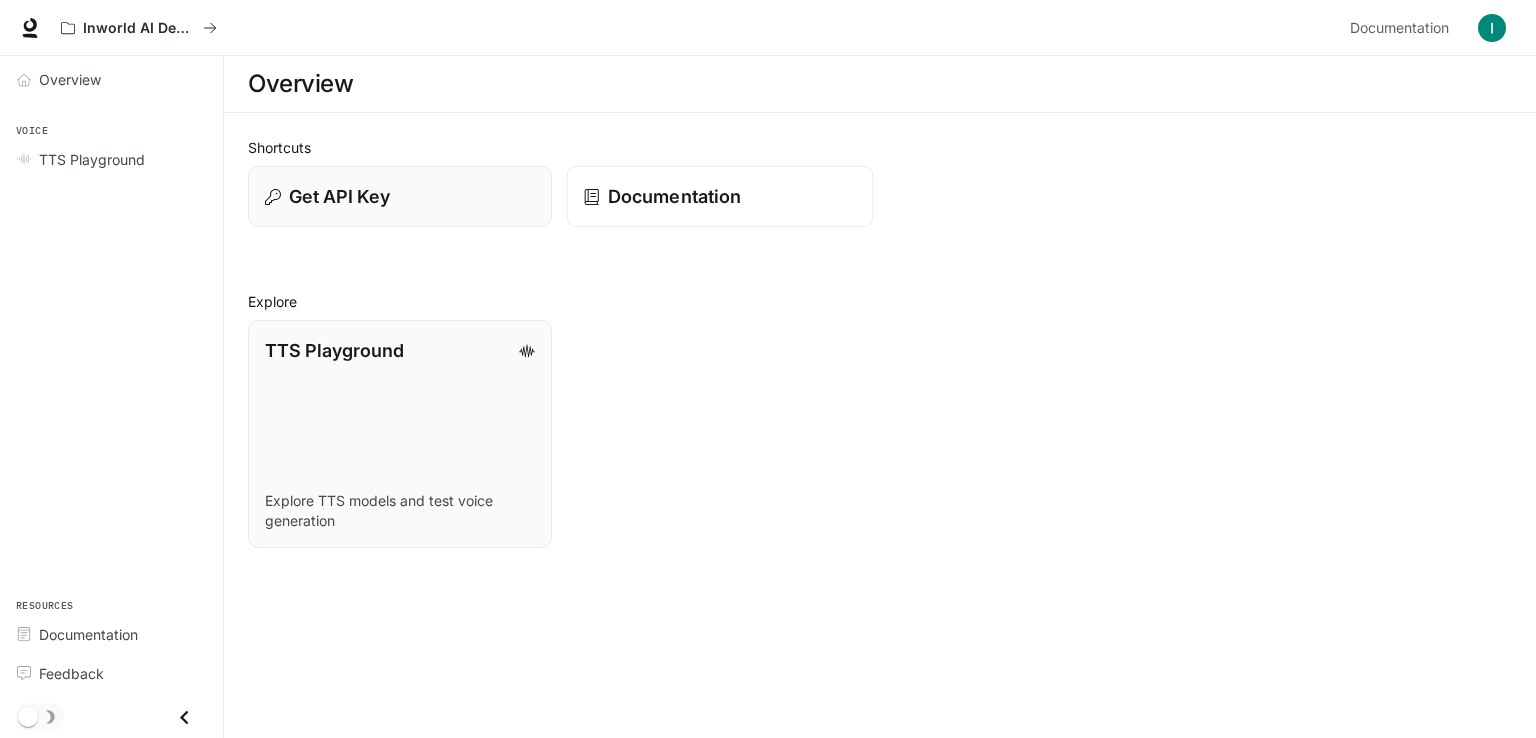 click on "Documentation" at bounding box center [674, 196] 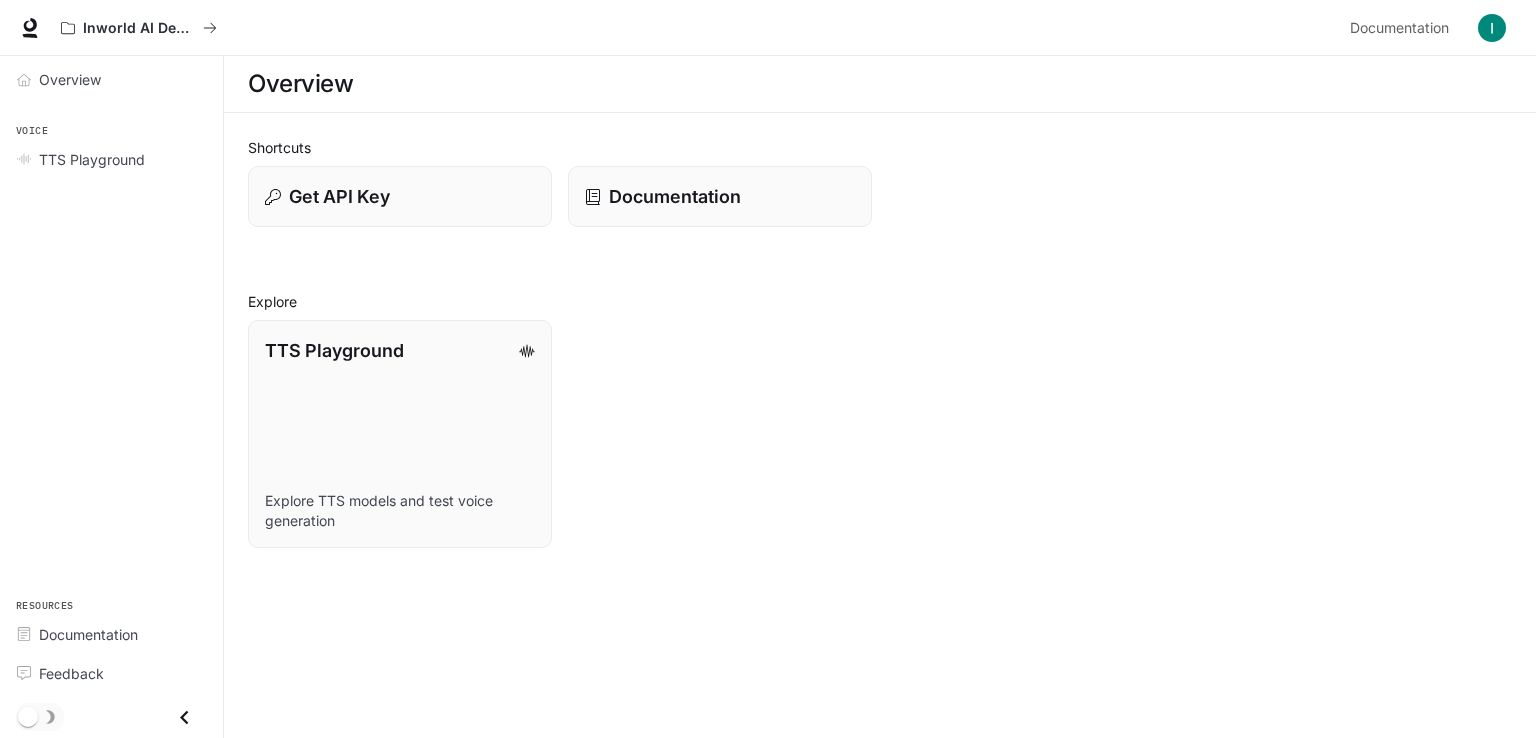 scroll, scrollTop: 0, scrollLeft: 0, axis: both 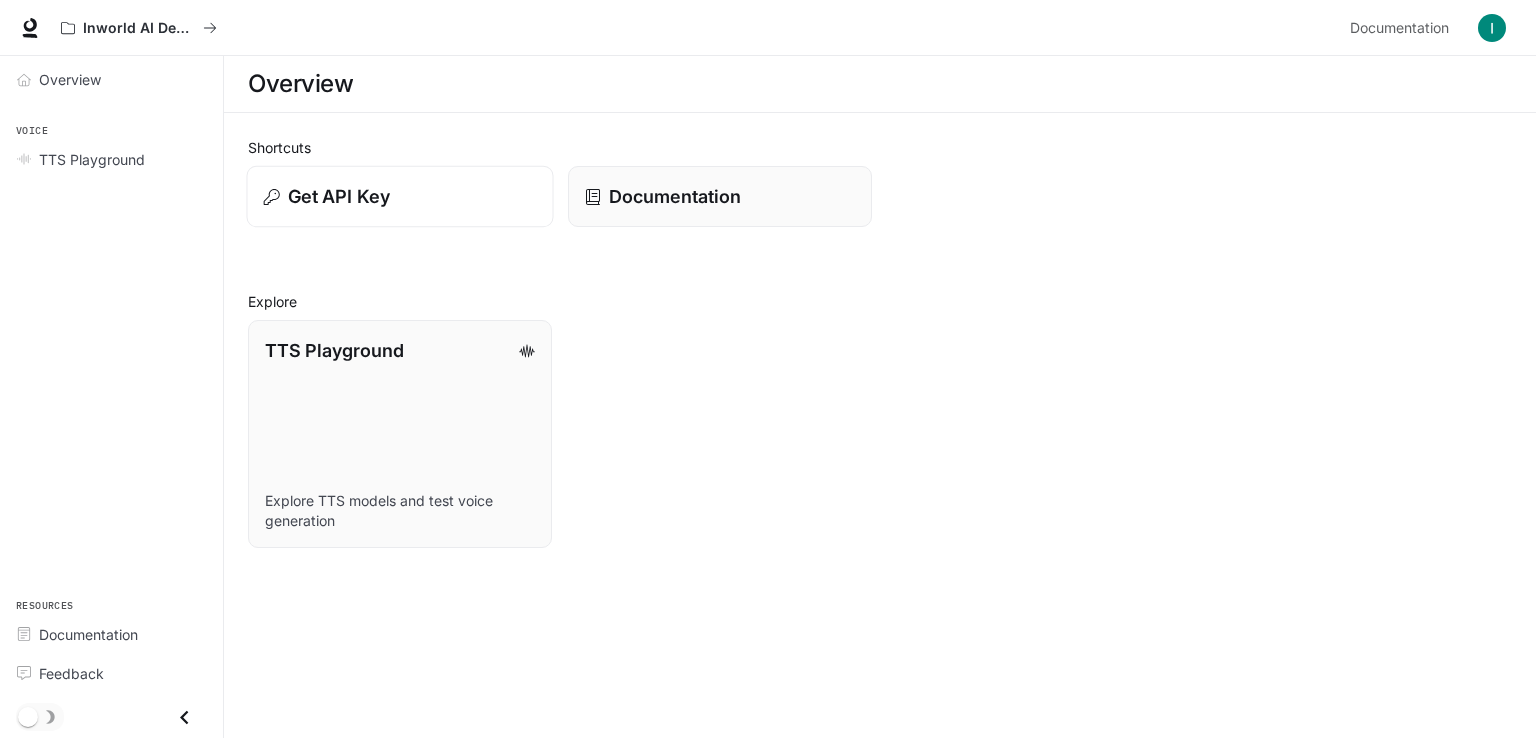 click on "Get API Key" at bounding box center (400, 196) 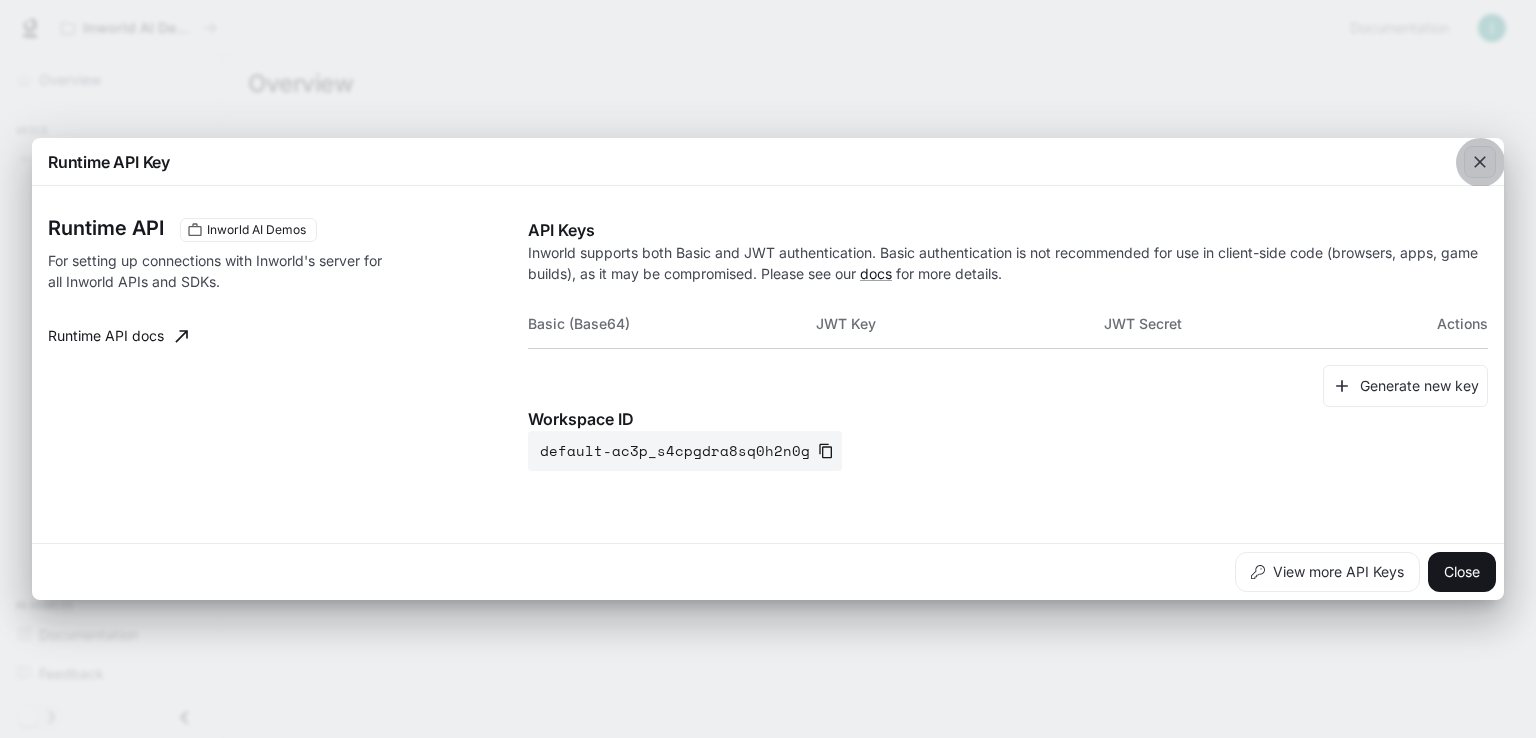 click at bounding box center [1480, 162] 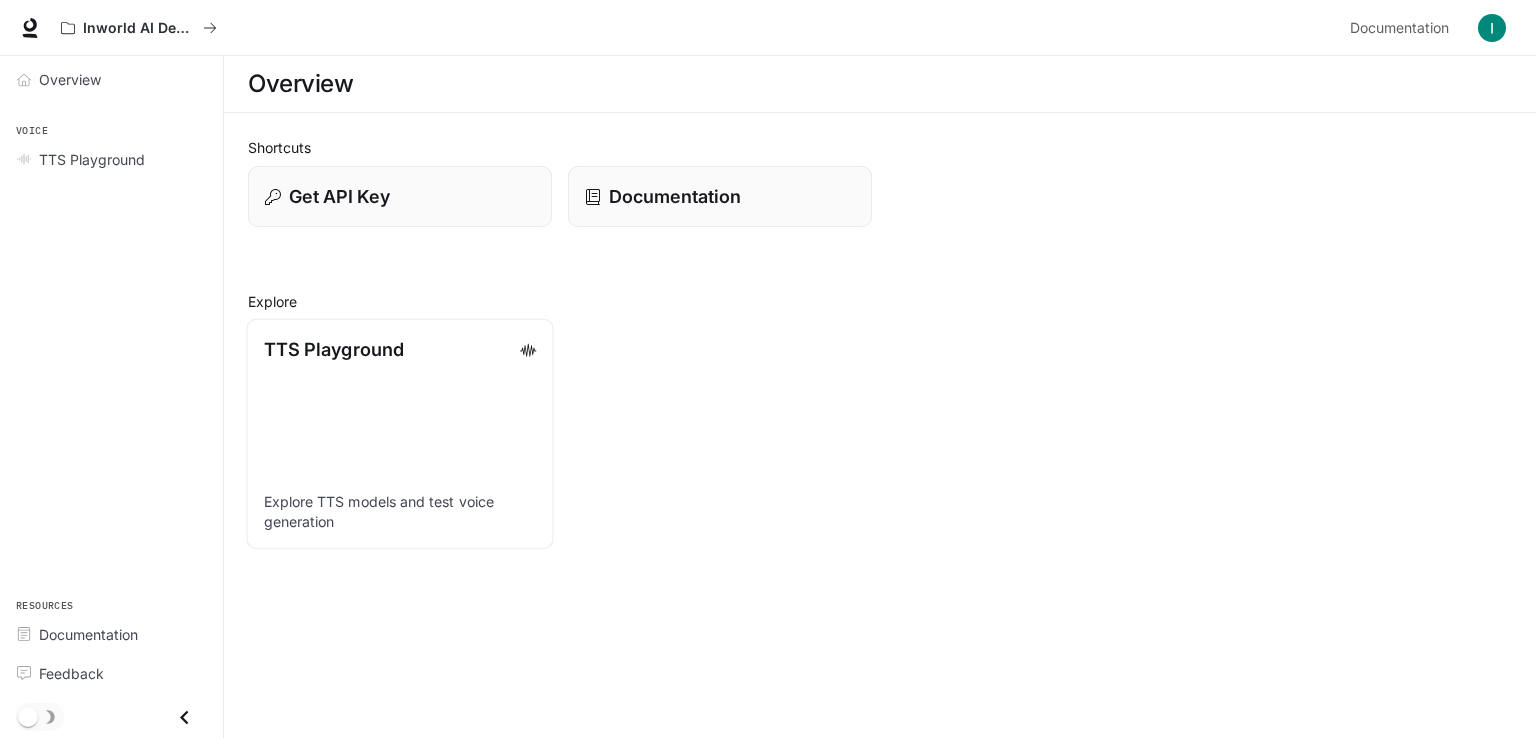 click on "TTS Playground Explore TTS models and test voice generation" at bounding box center (399, 434) 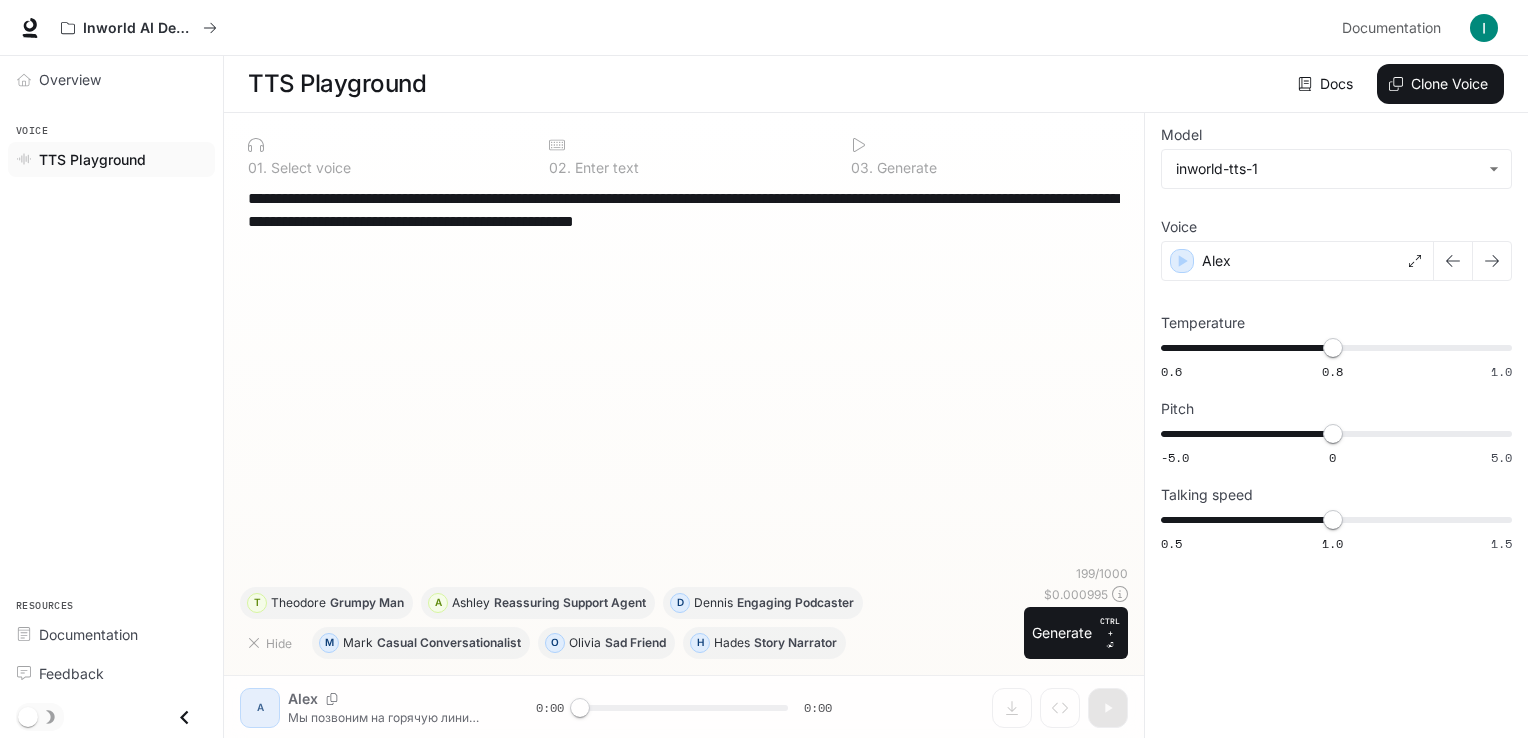 scroll, scrollTop: 0, scrollLeft: 0, axis: both 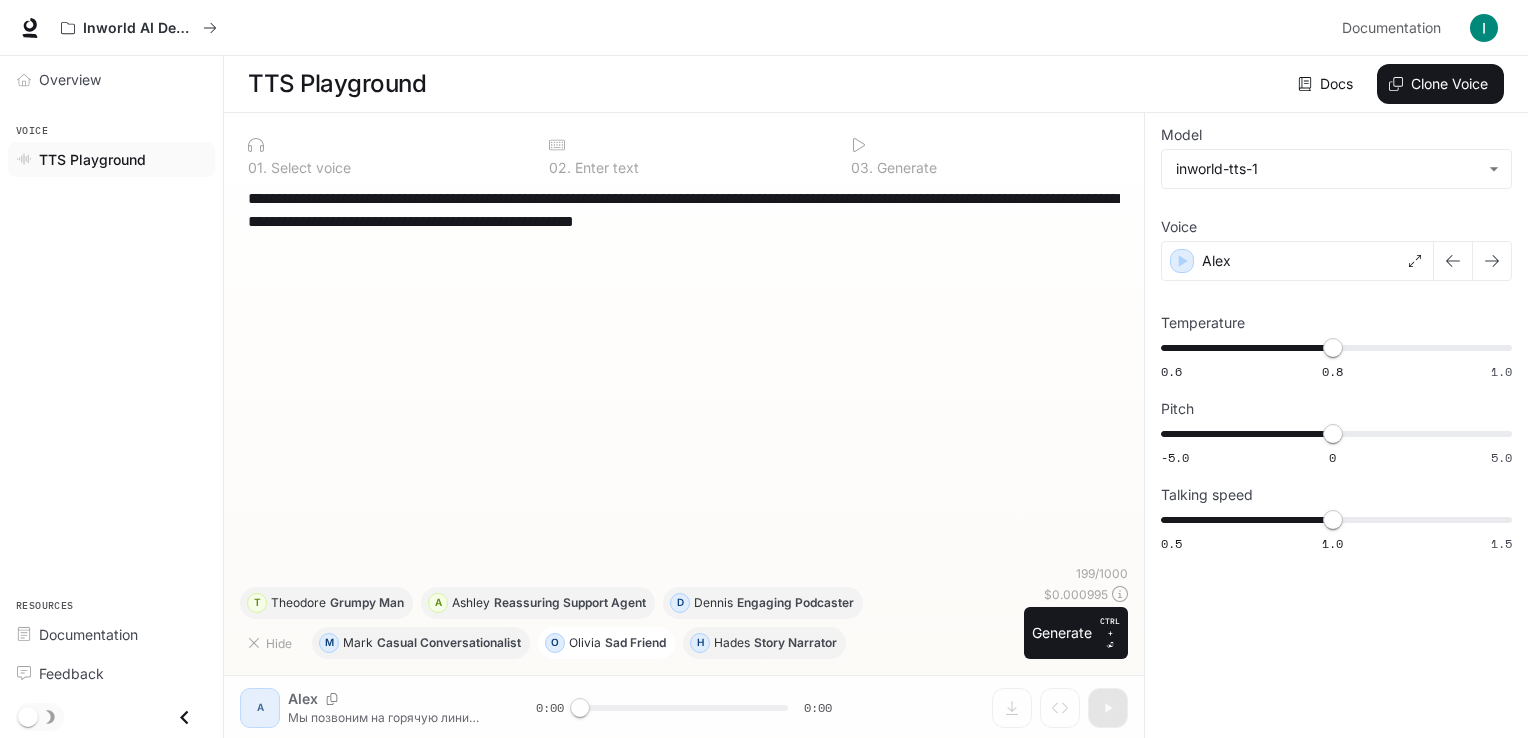 click on "Sad Friend" at bounding box center [449, 643] 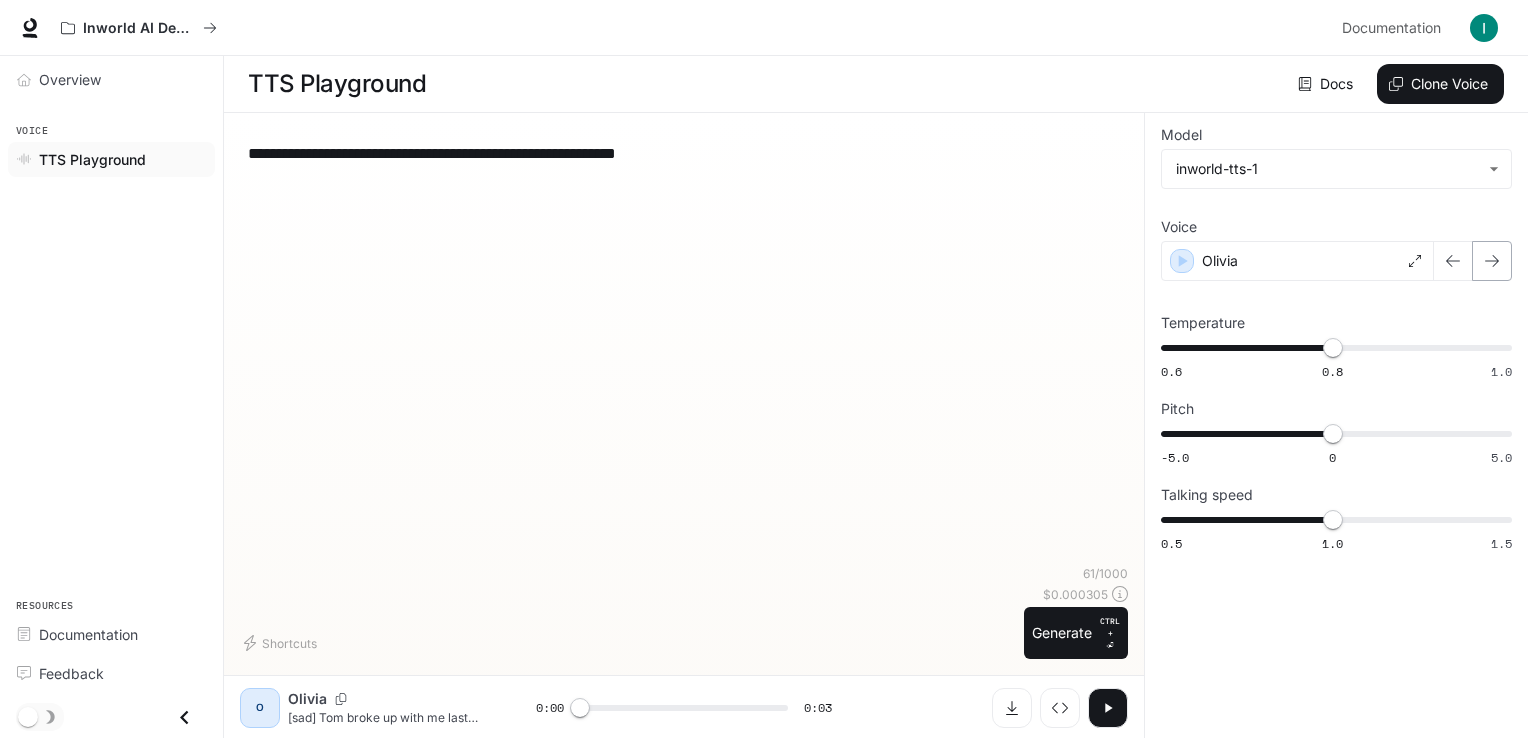 click at bounding box center [1492, 261] 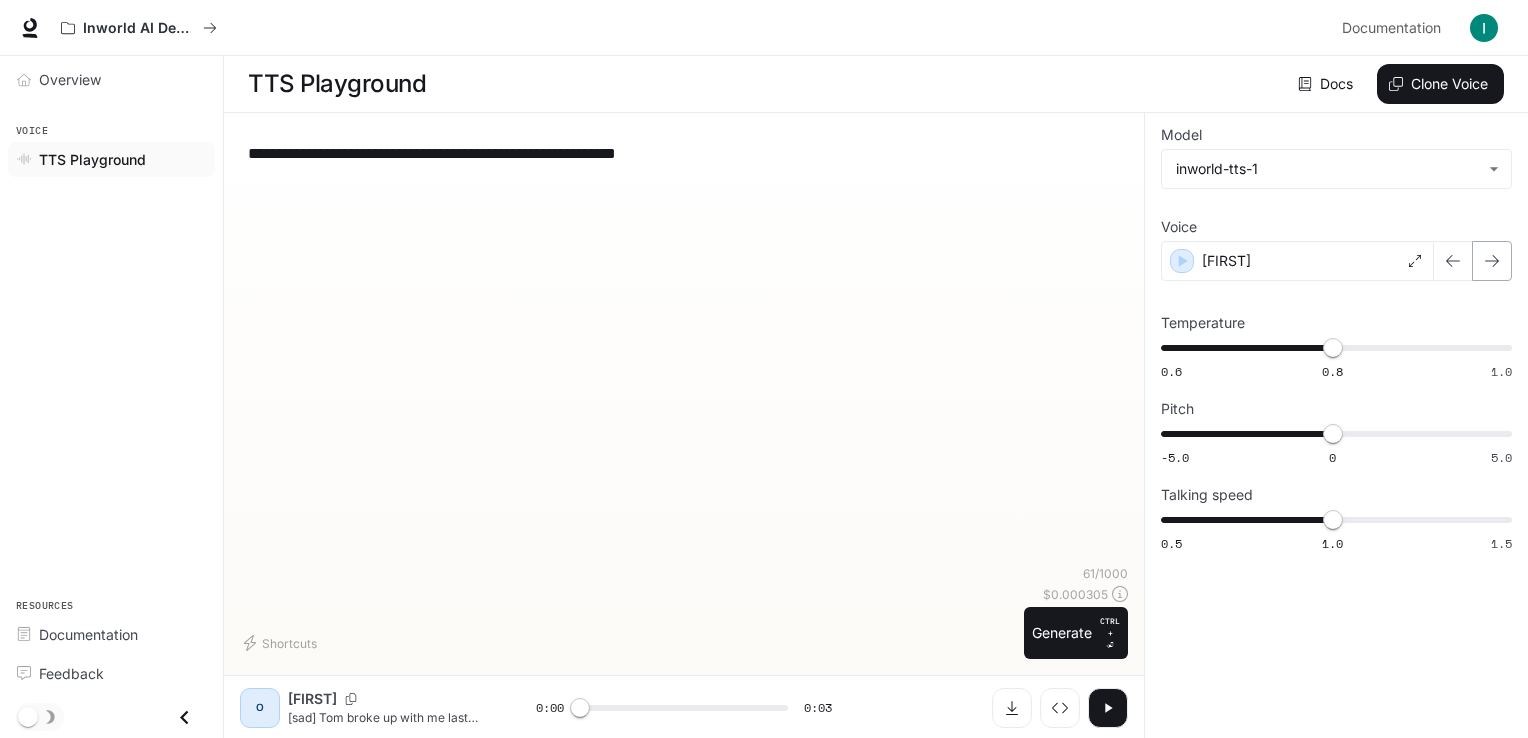 click at bounding box center [1492, 261] 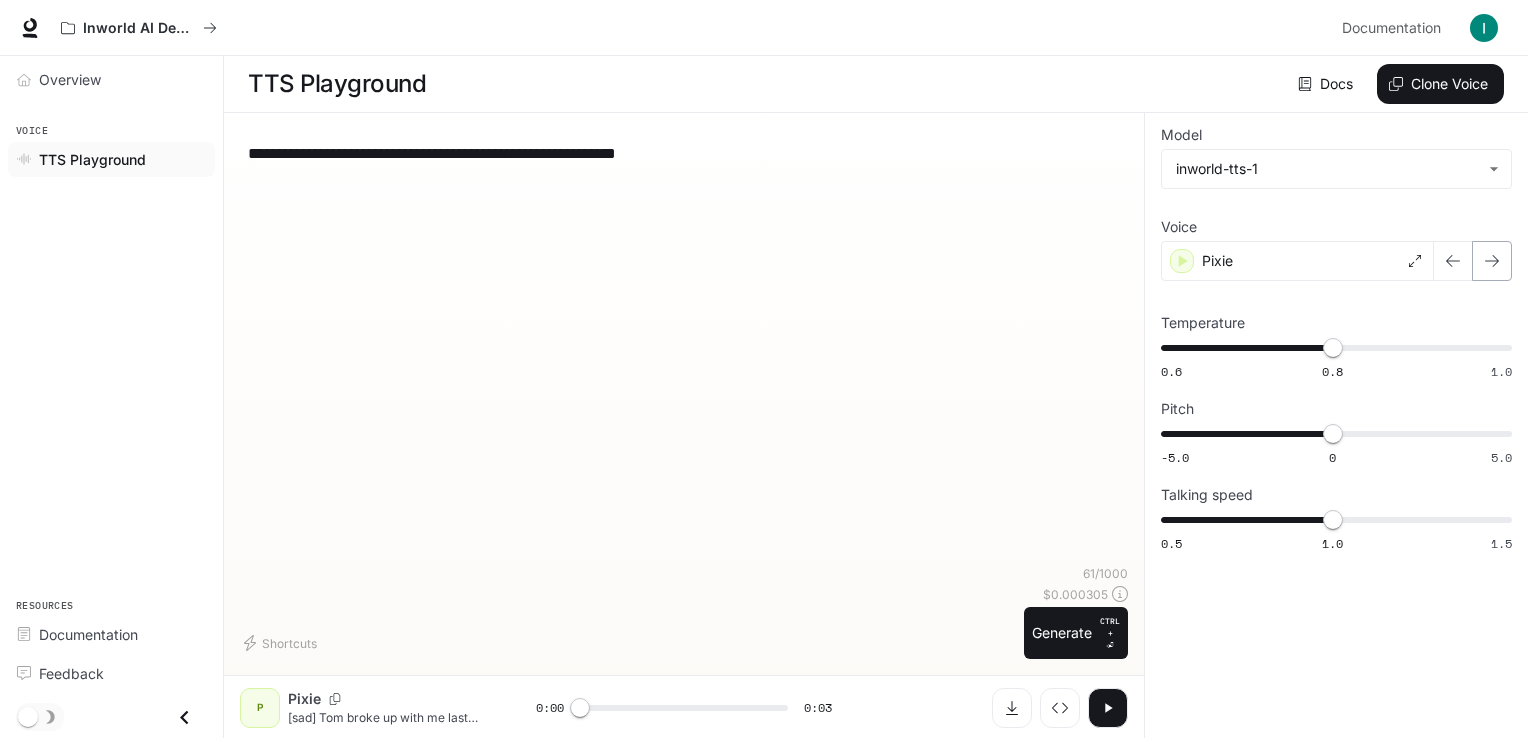 click at bounding box center (1492, 261) 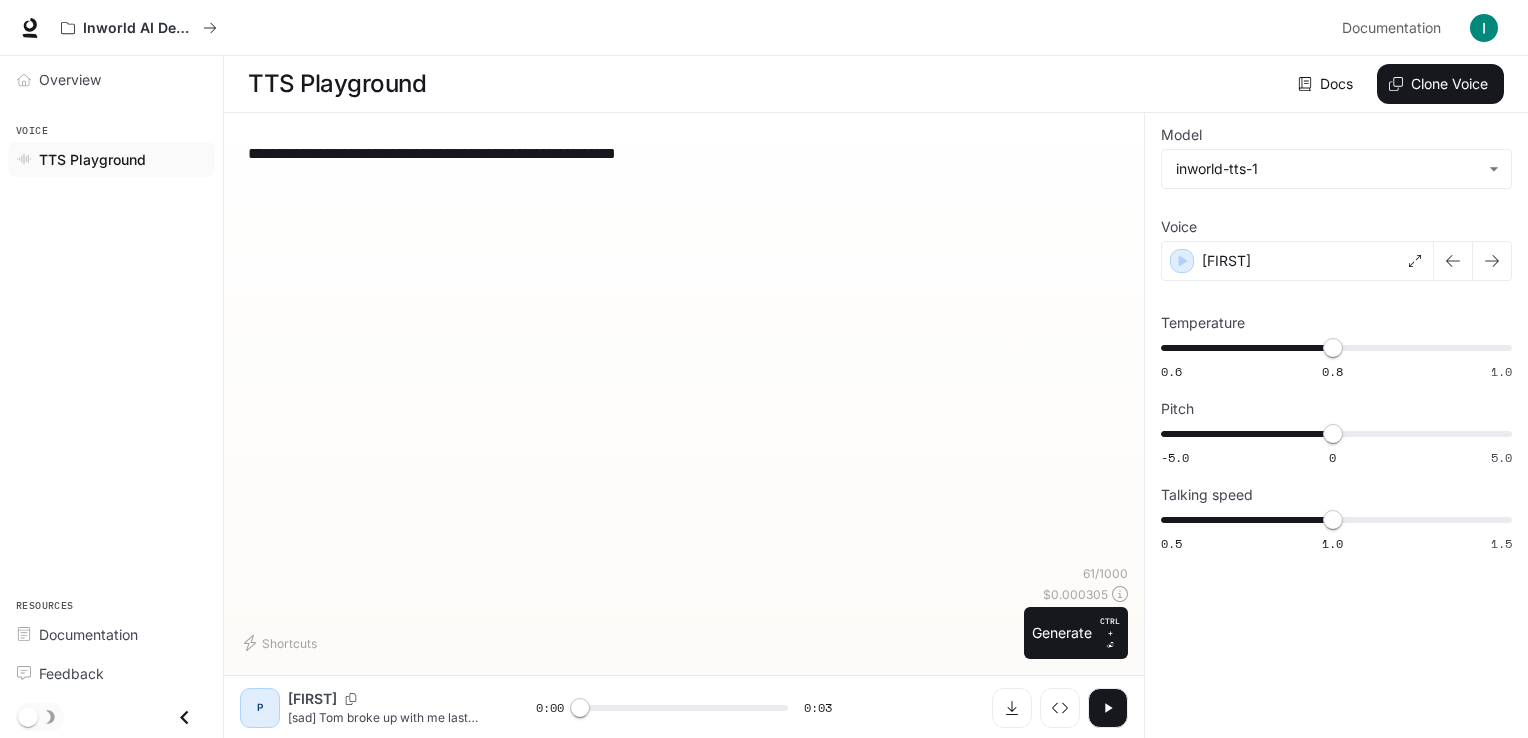 click at bounding box center [1492, 261] 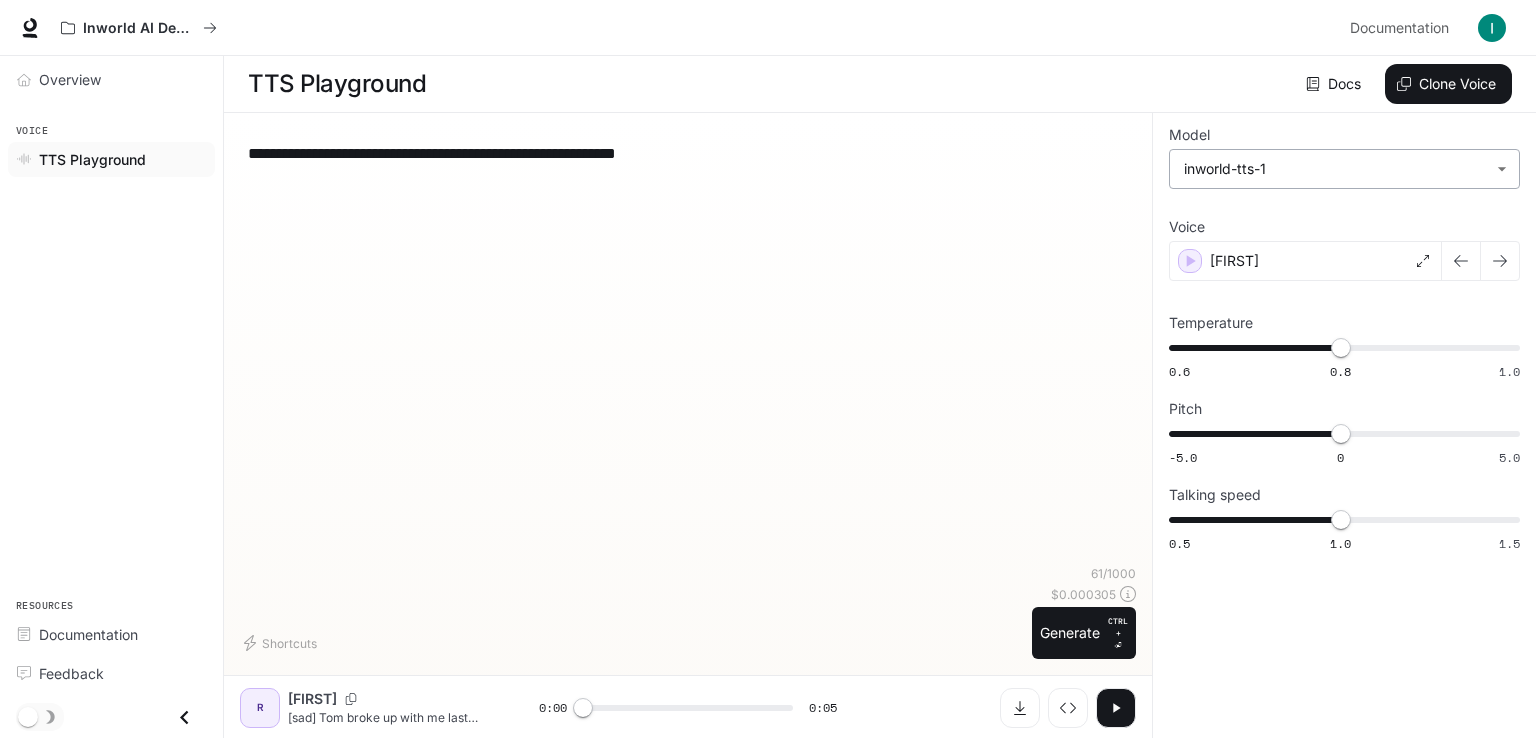 click on "**********" at bounding box center [768, 369] 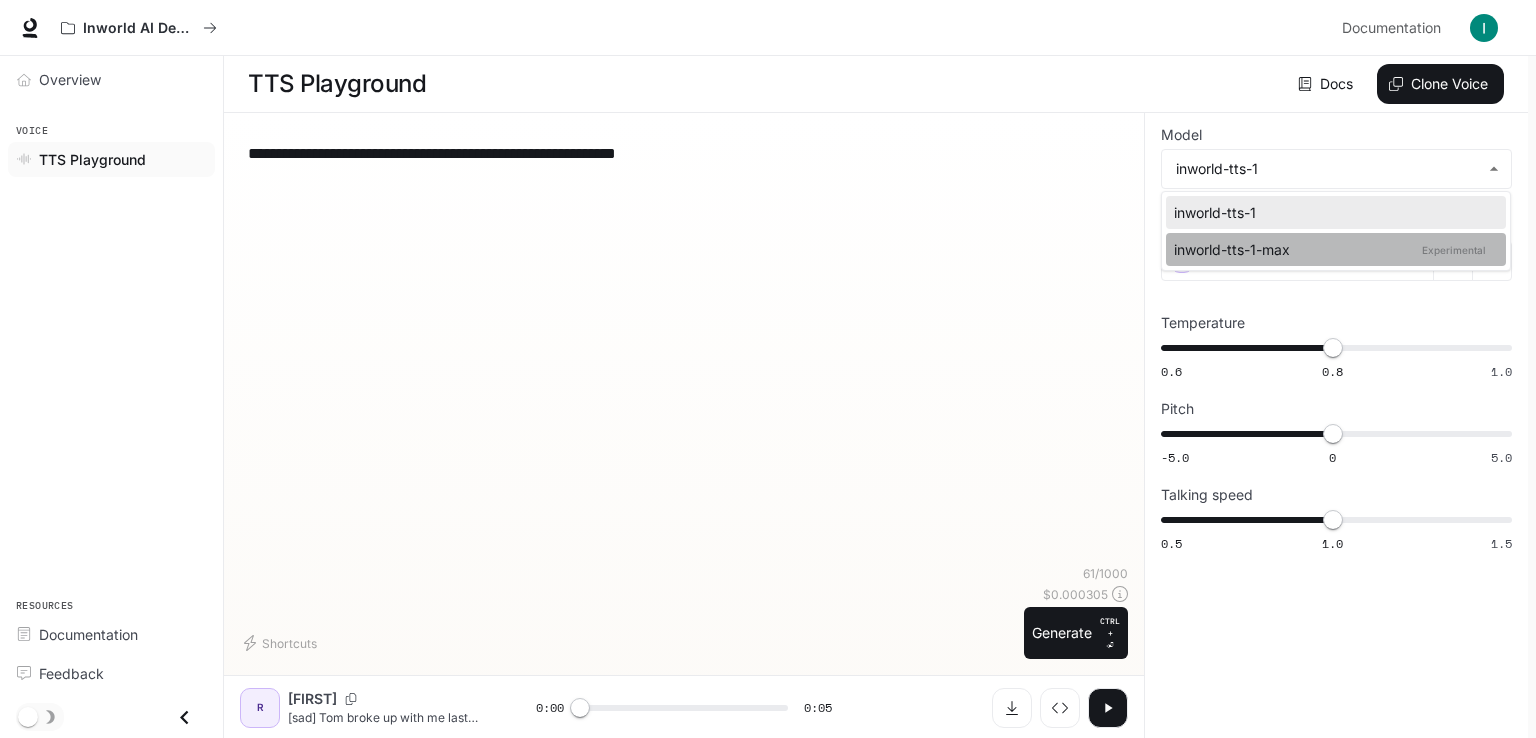 click on "inworld-tts-1-max Experimental" at bounding box center [1332, 212] 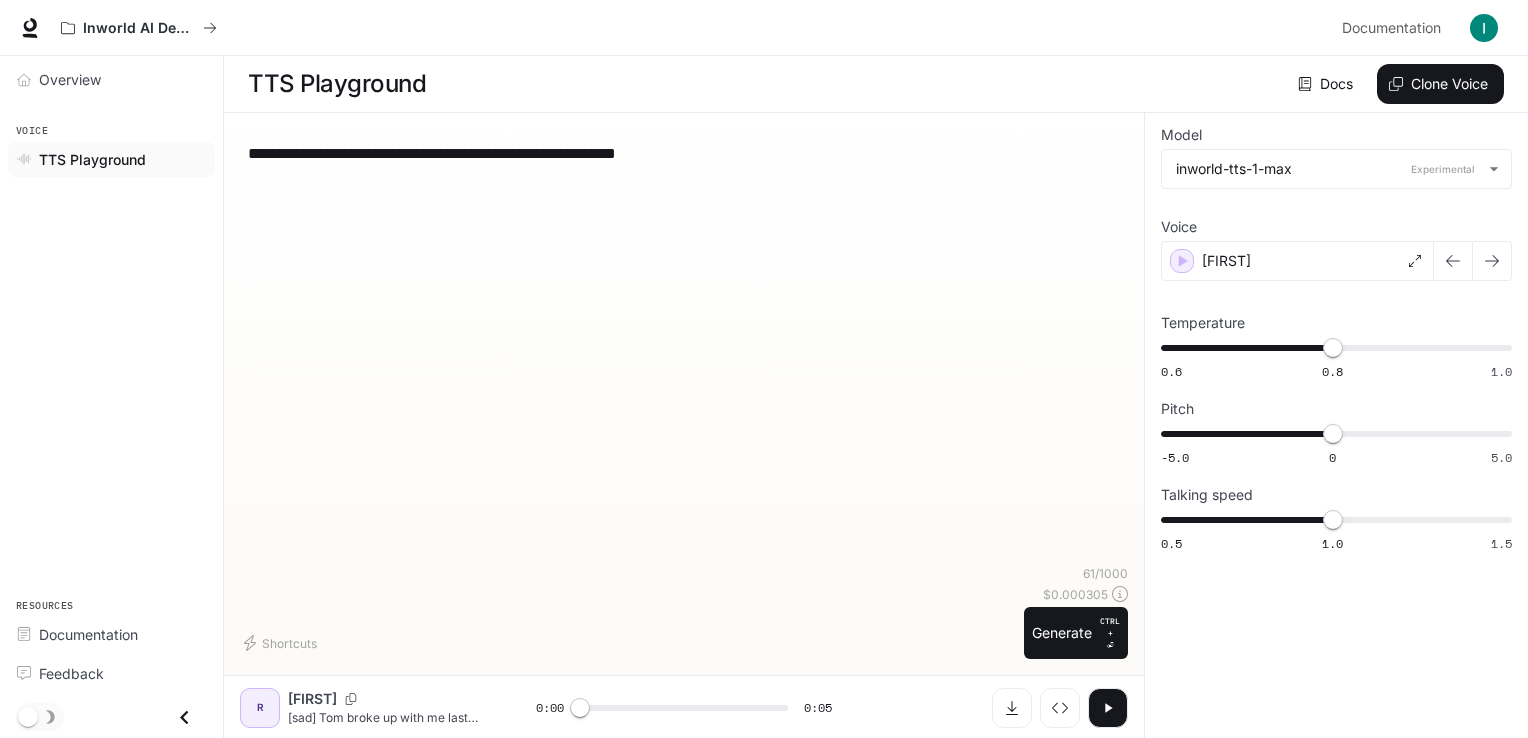 drag, startPoint x: 716, startPoint y: 150, endPoint x: 294, endPoint y: 152, distance: 422.00473 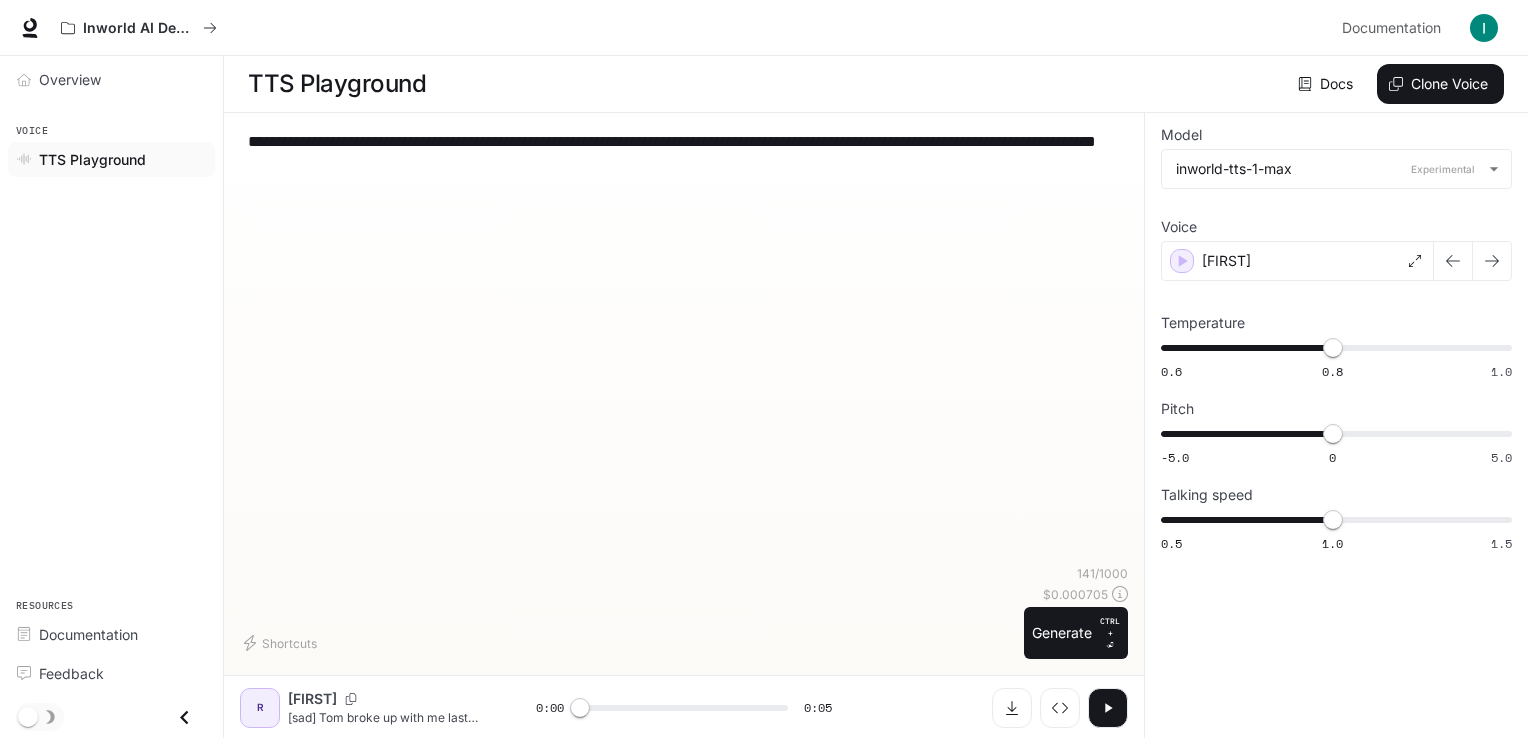 click on "**********" at bounding box center (684, 153) 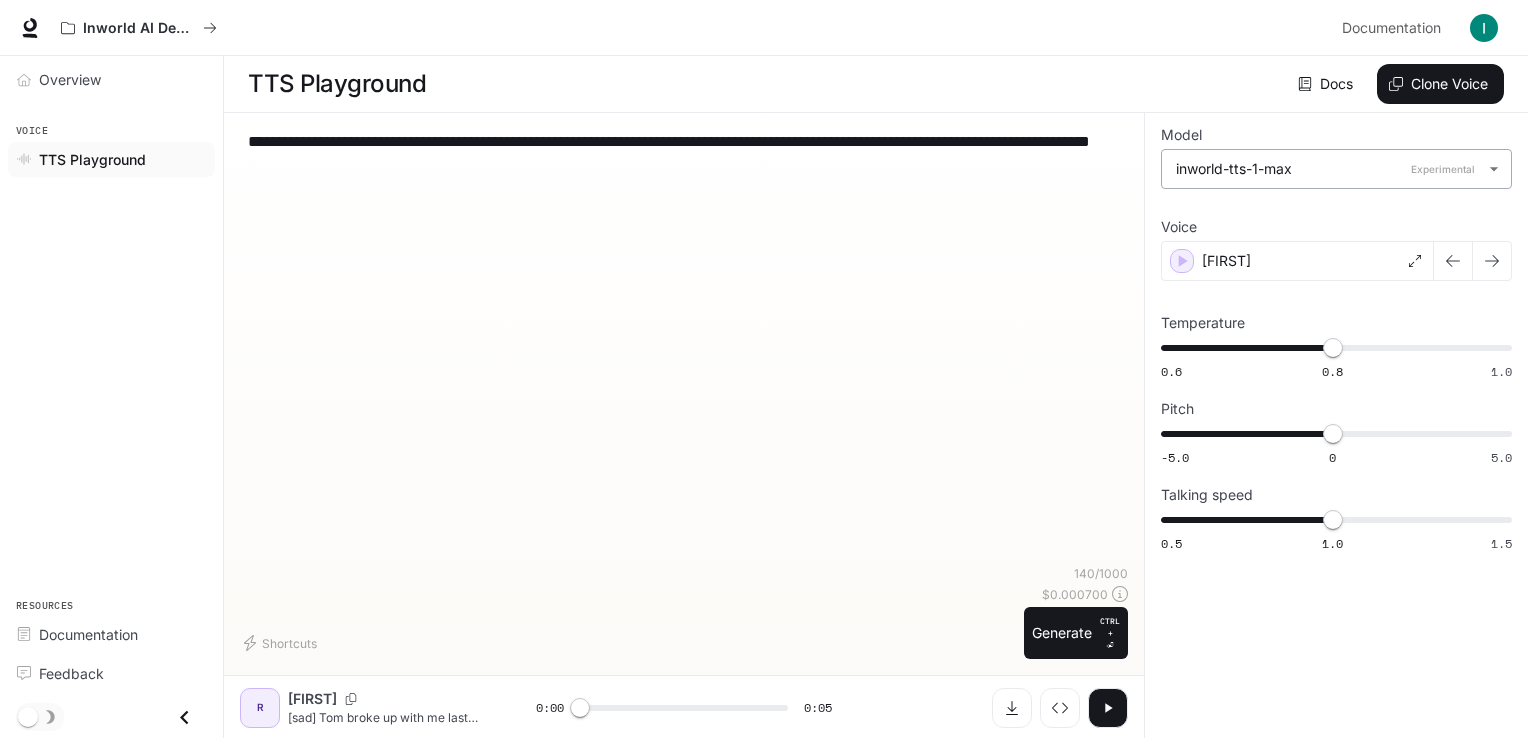 type on "**********" 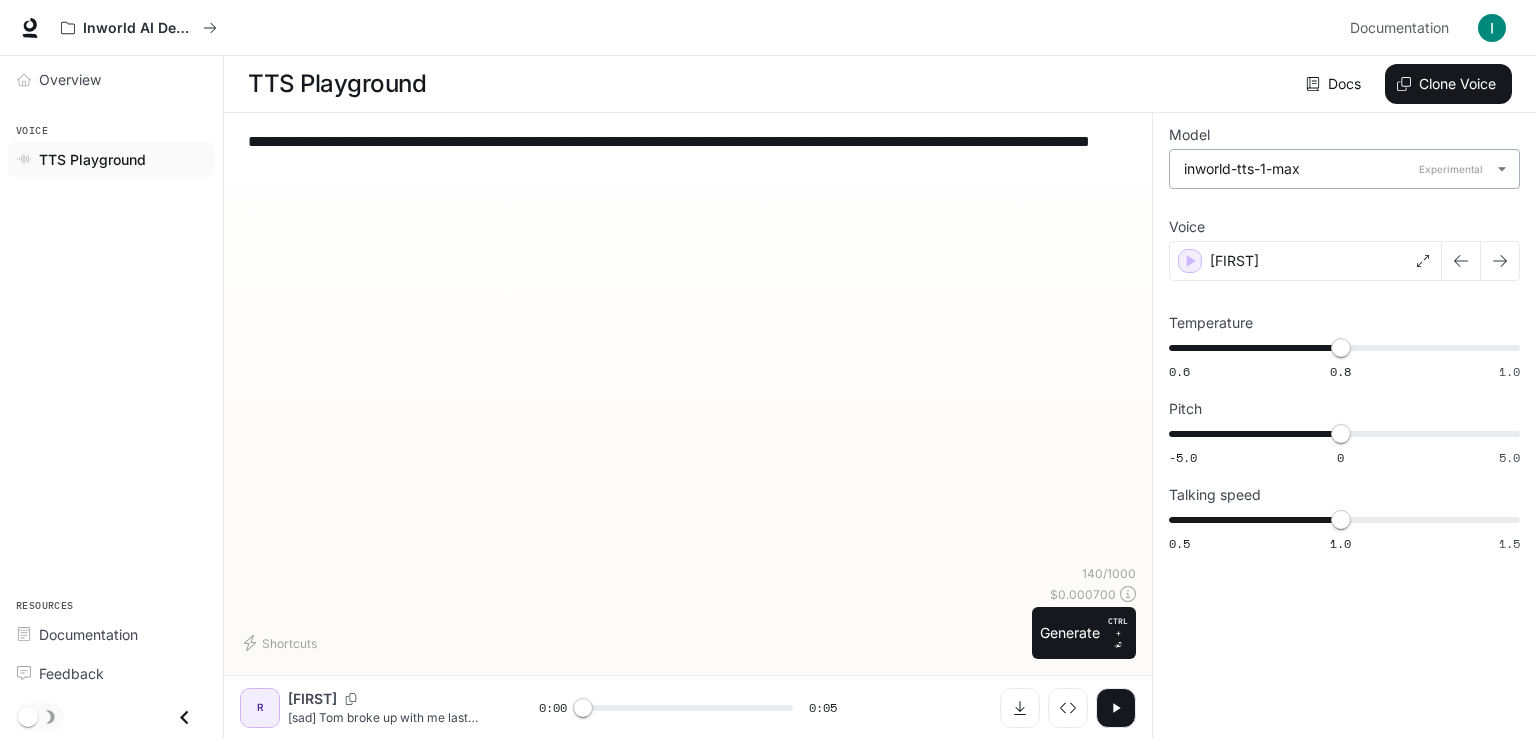 click on "**********" at bounding box center [768, 369] 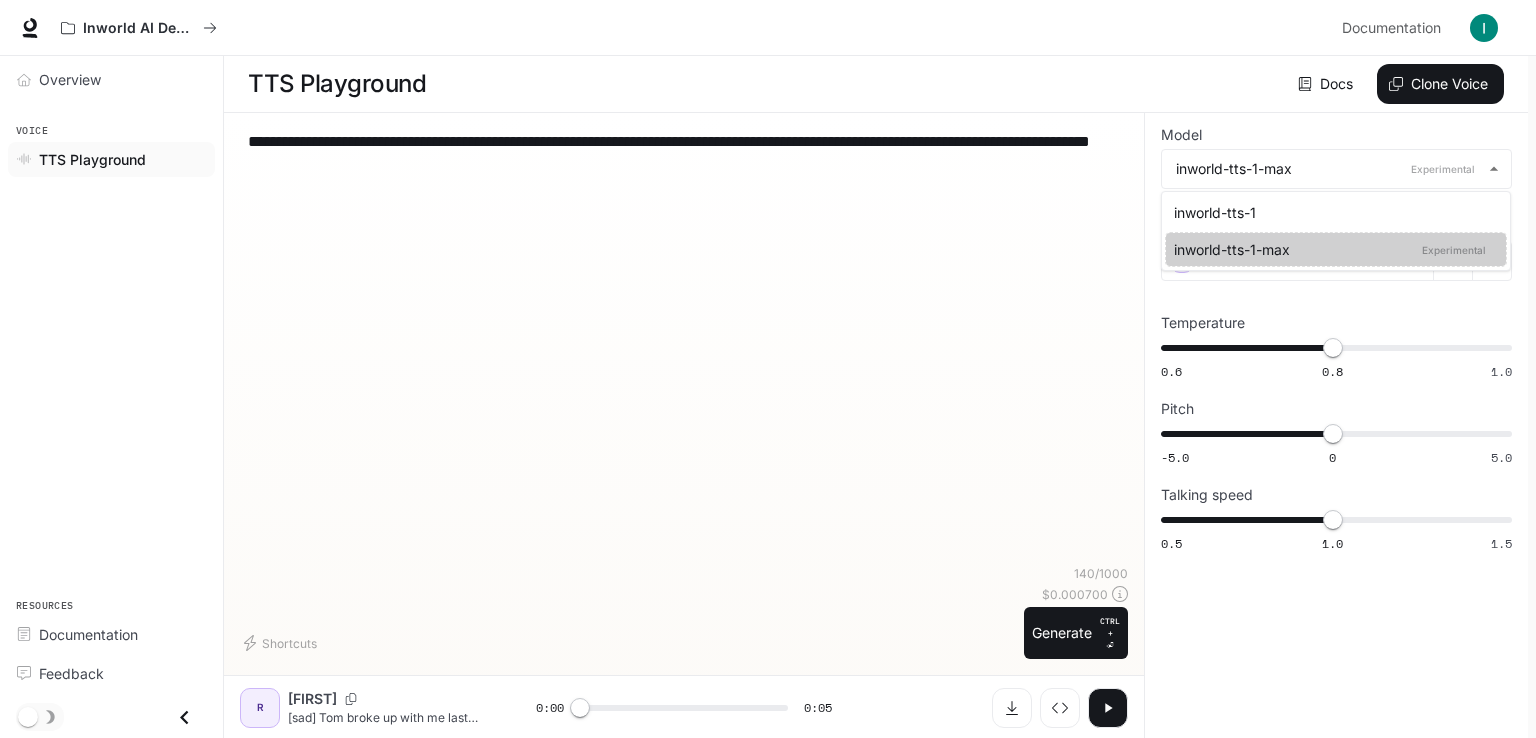 click at bounding box center [768, 369] 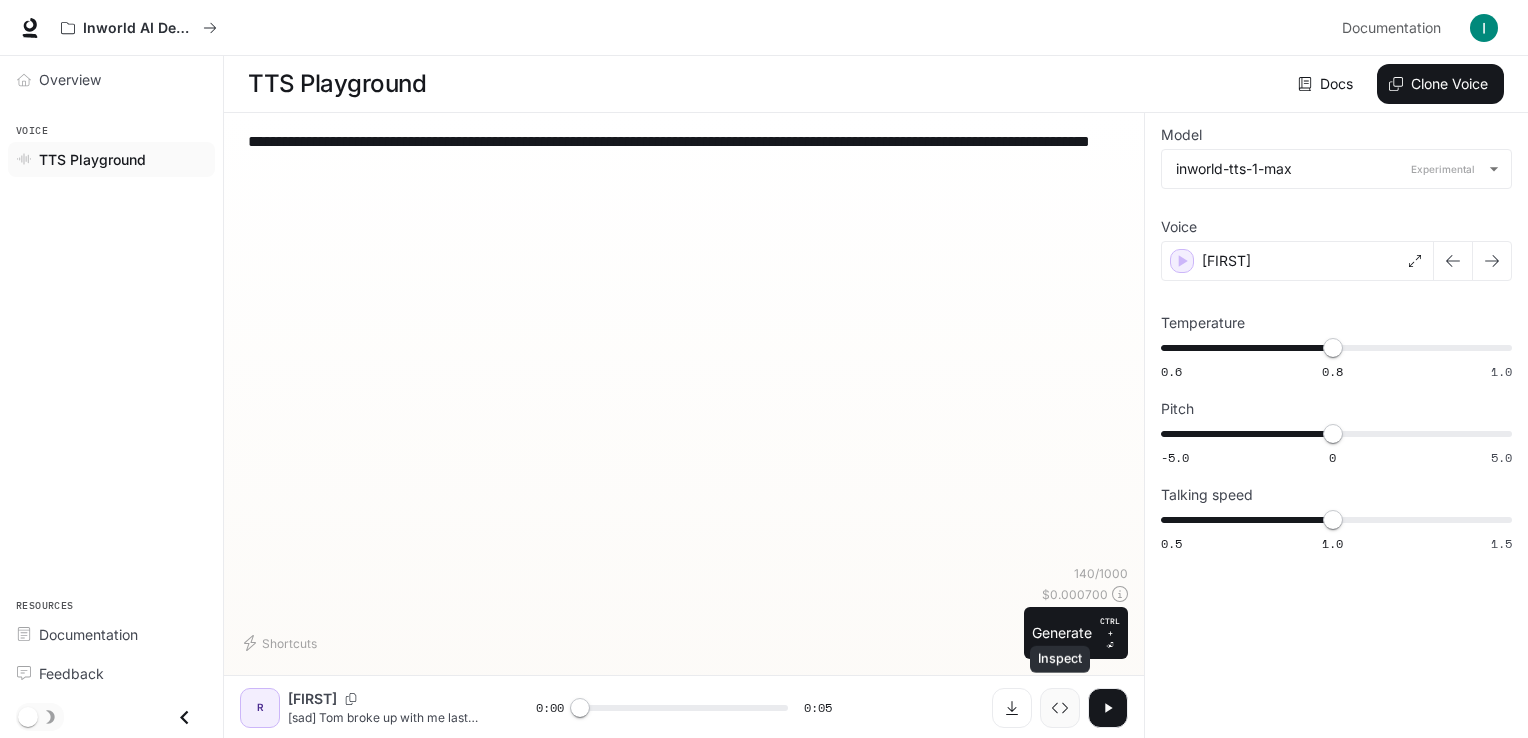 click at bounding box center (1060, 708) 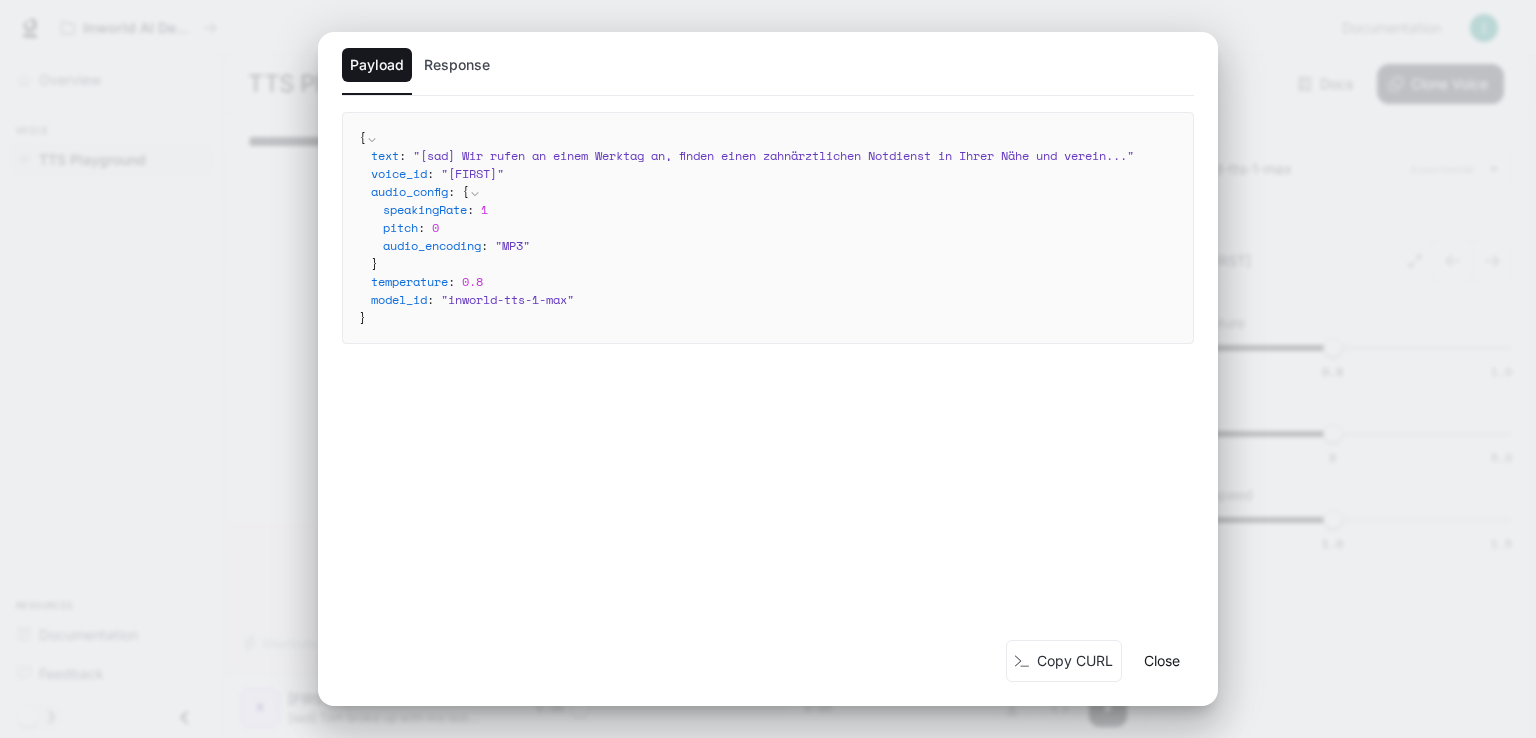 click on "Close" at bounding box center [1162, 661] 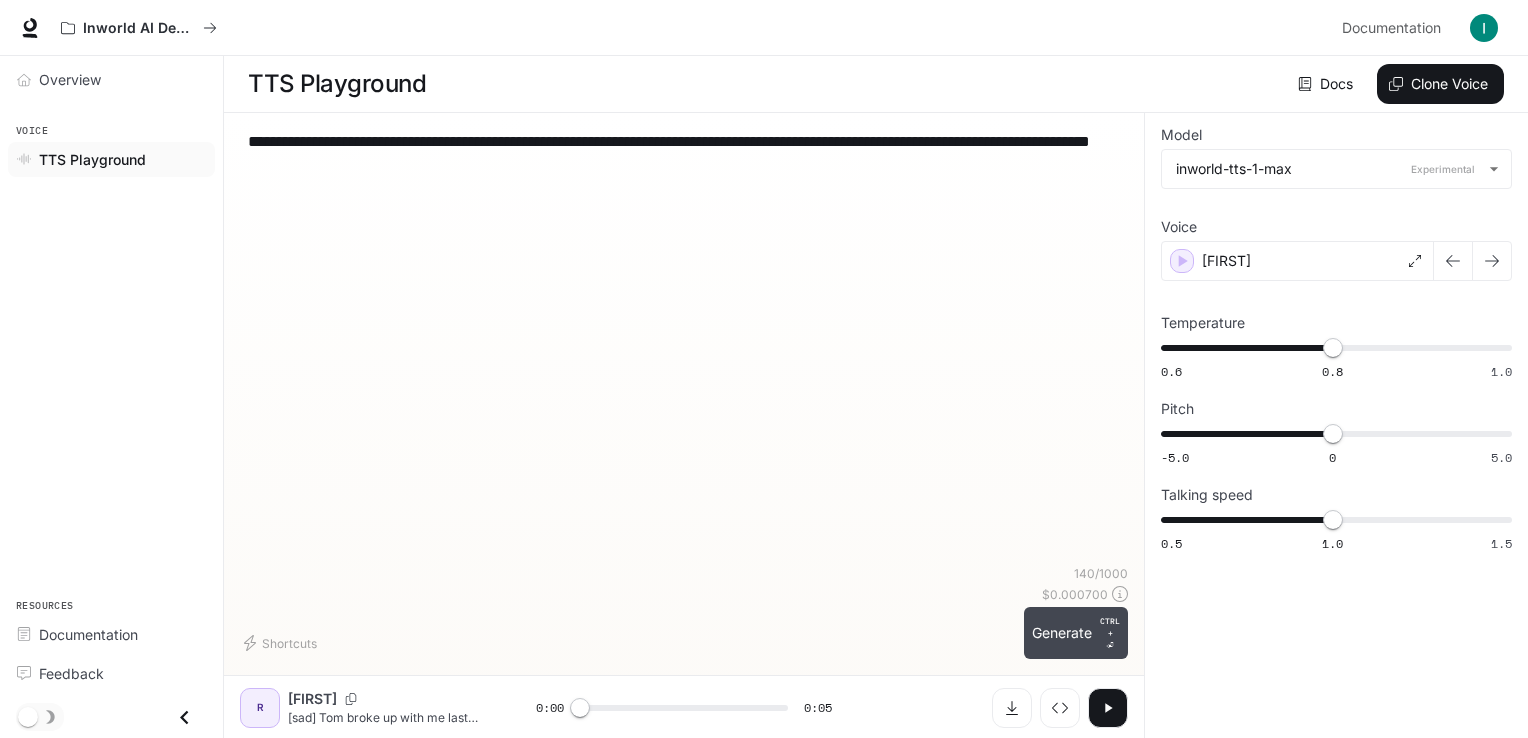 click on "Generate CTRL +  ⏎" at bounding box center [1076, 633] 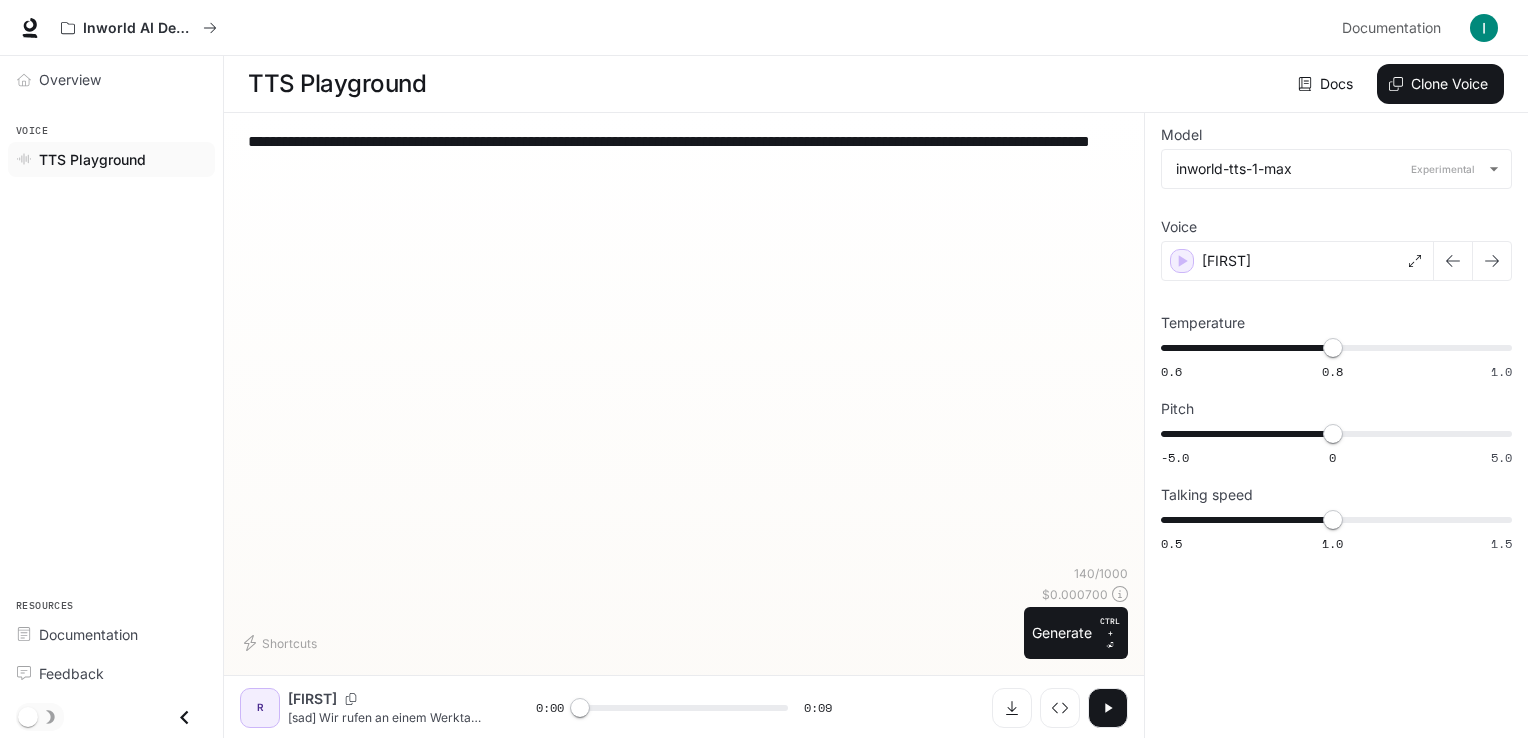 click on "**********" at bounding box center (684, 347) 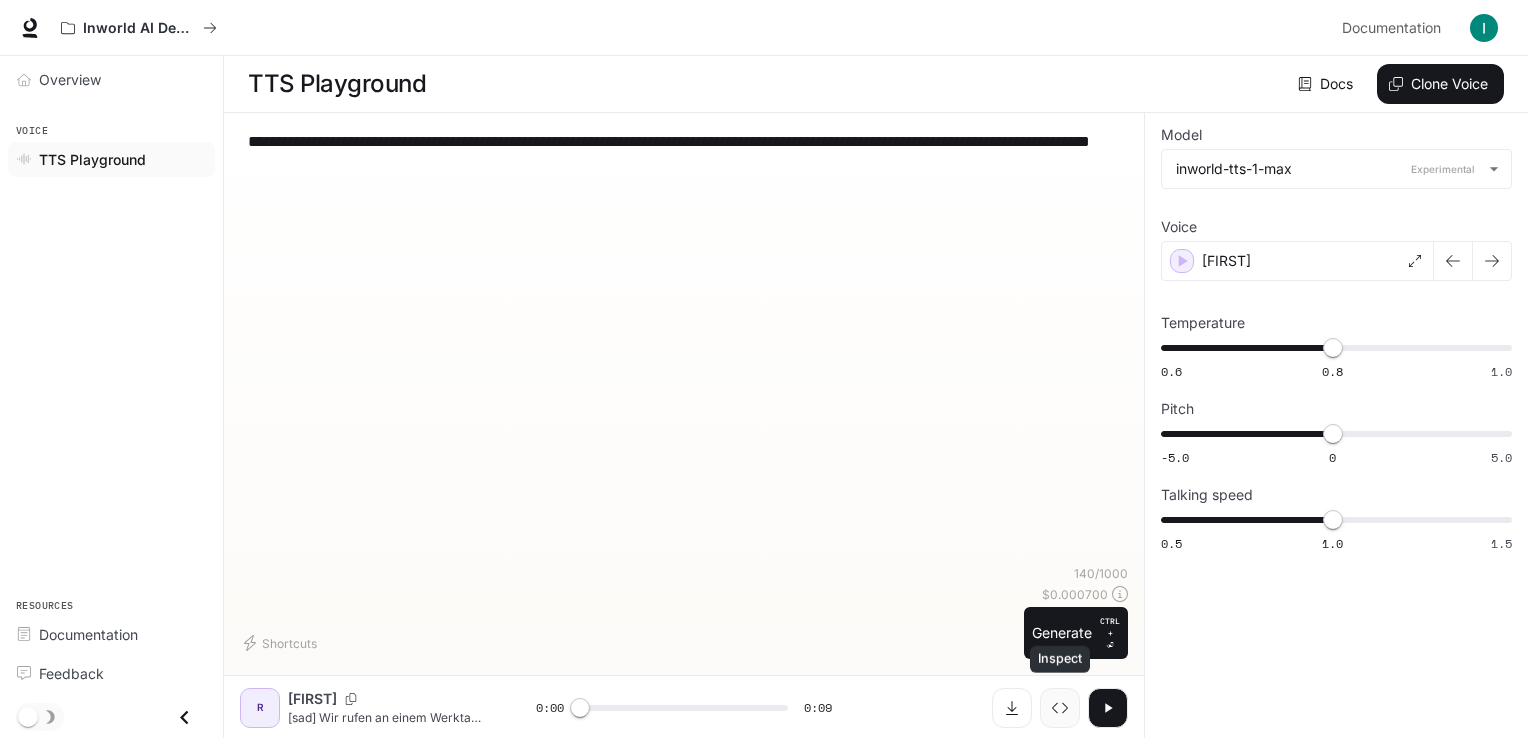 click at bounding box center (1060, 708) 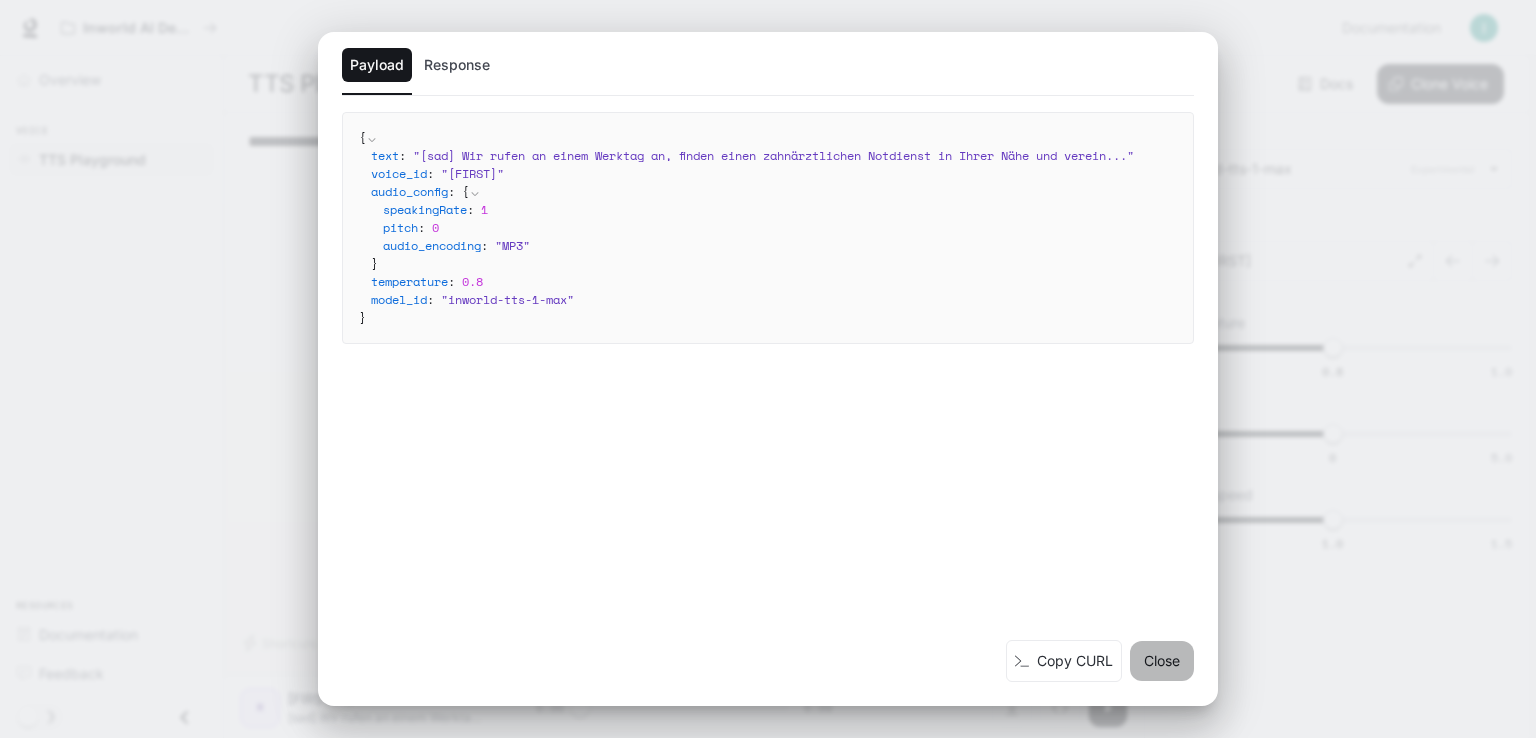 click on "Close" at bounding box center (1162, 661) 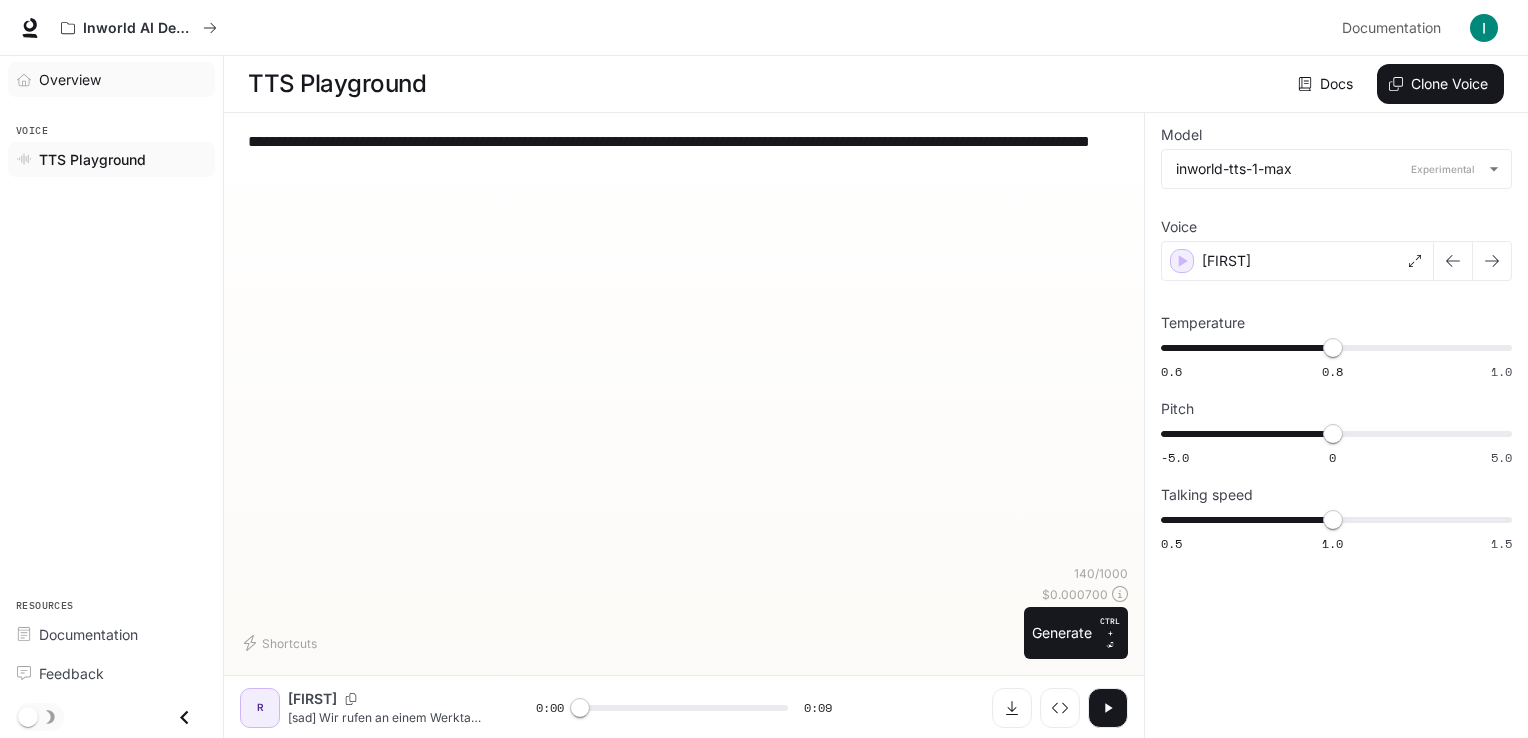 click on "Overview" at bounding box center (70, 79) 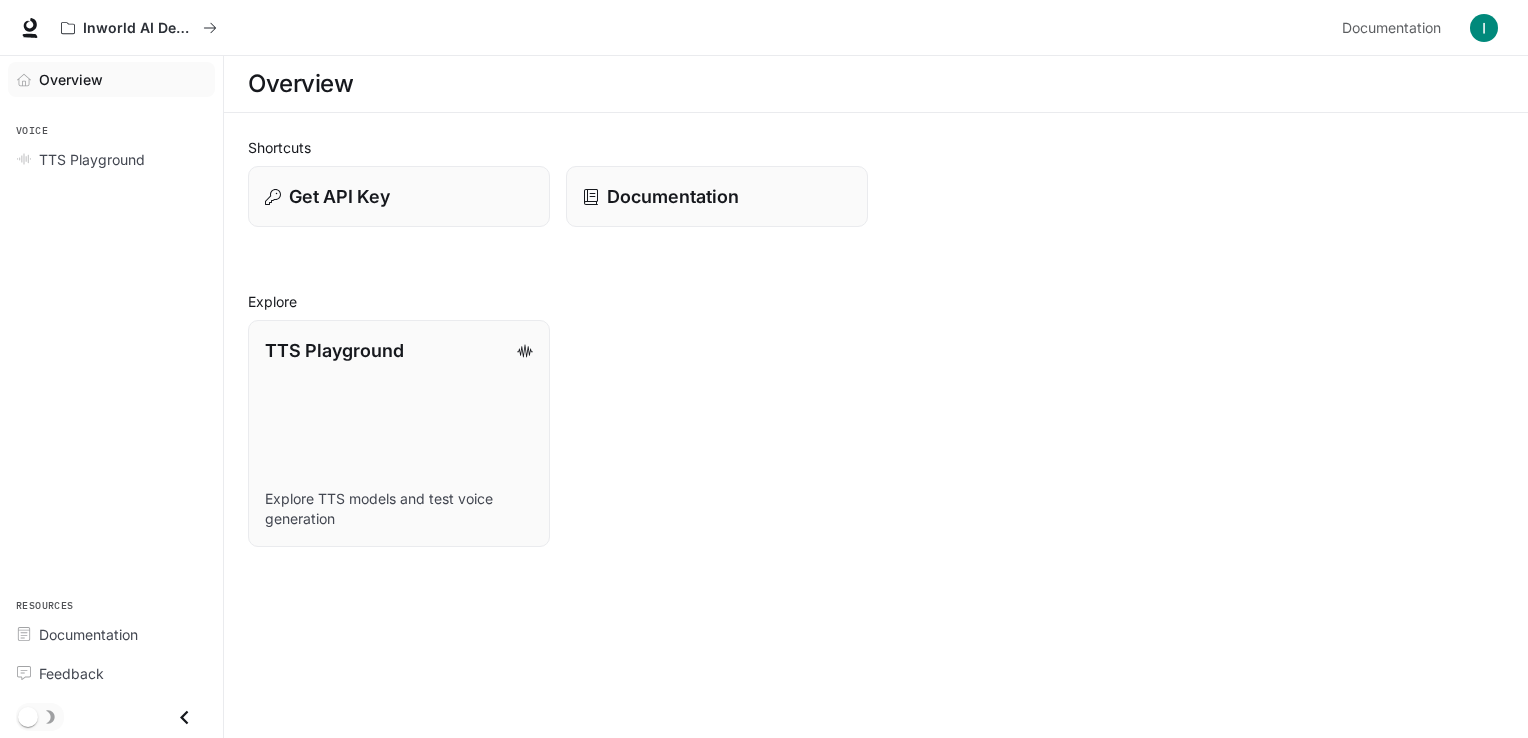 scroll, scrollTop: 0, scrollLeft: 0, axis: both 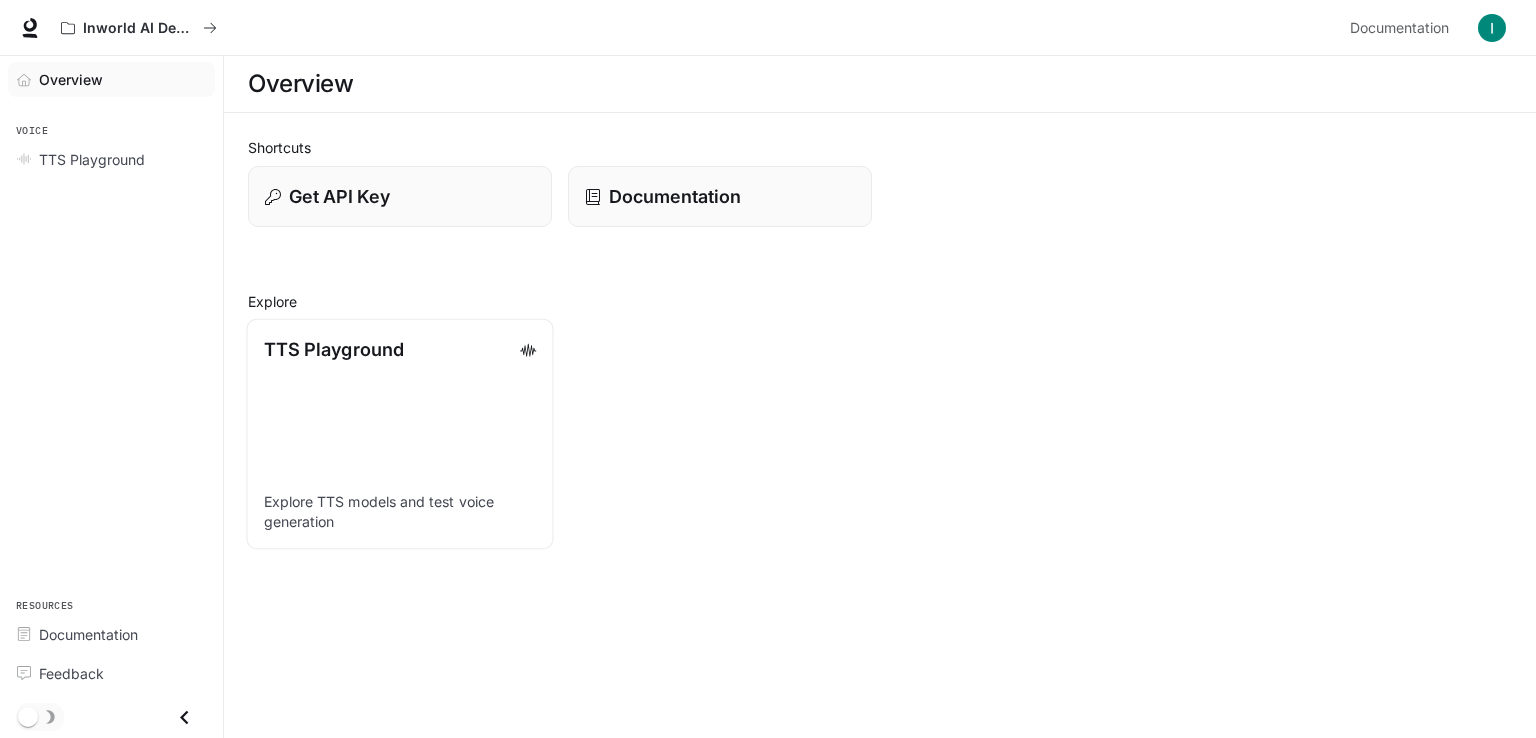 click on "TTS Playground Explore TTS models and test voice generation" at bounding box center [399, 434] 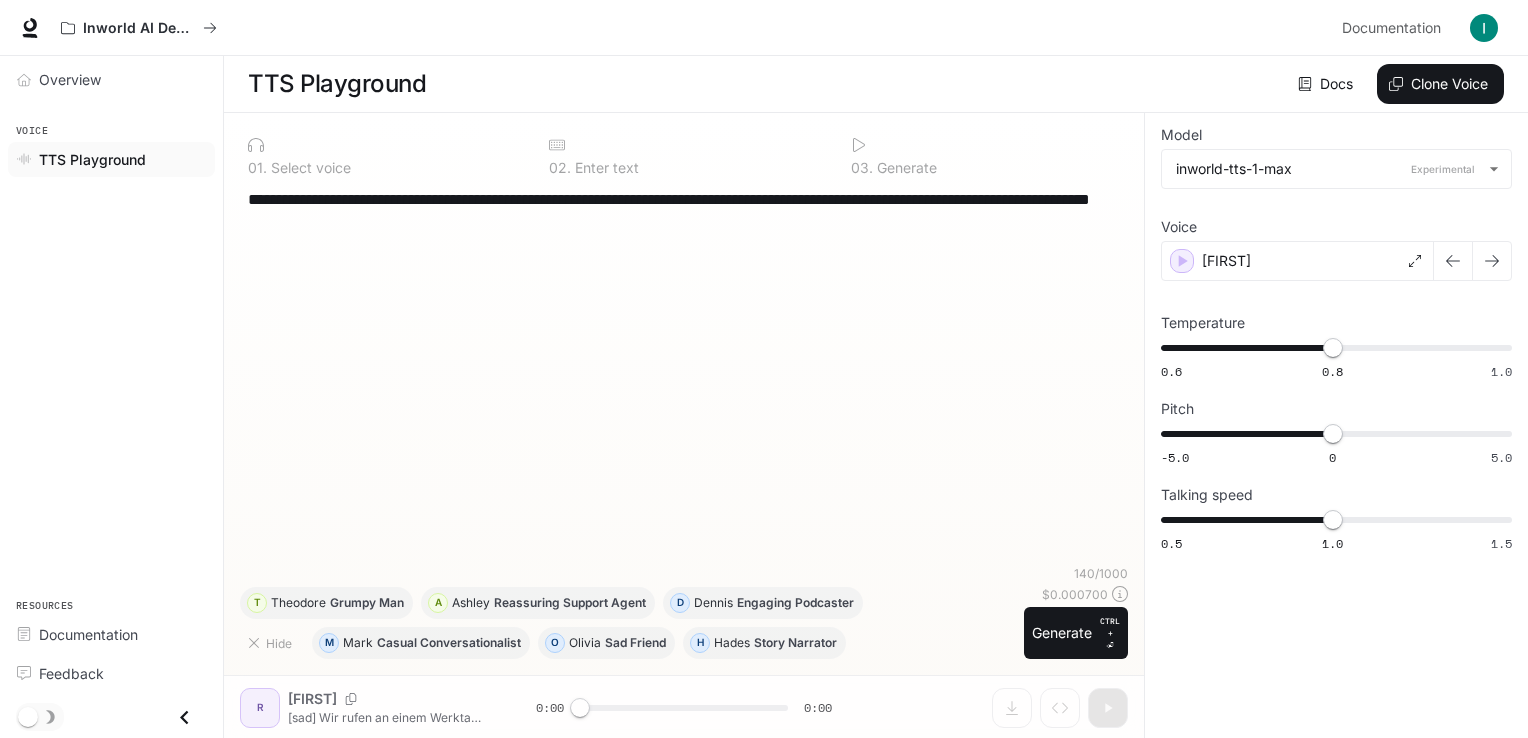 click at bounding box center [382, 145] 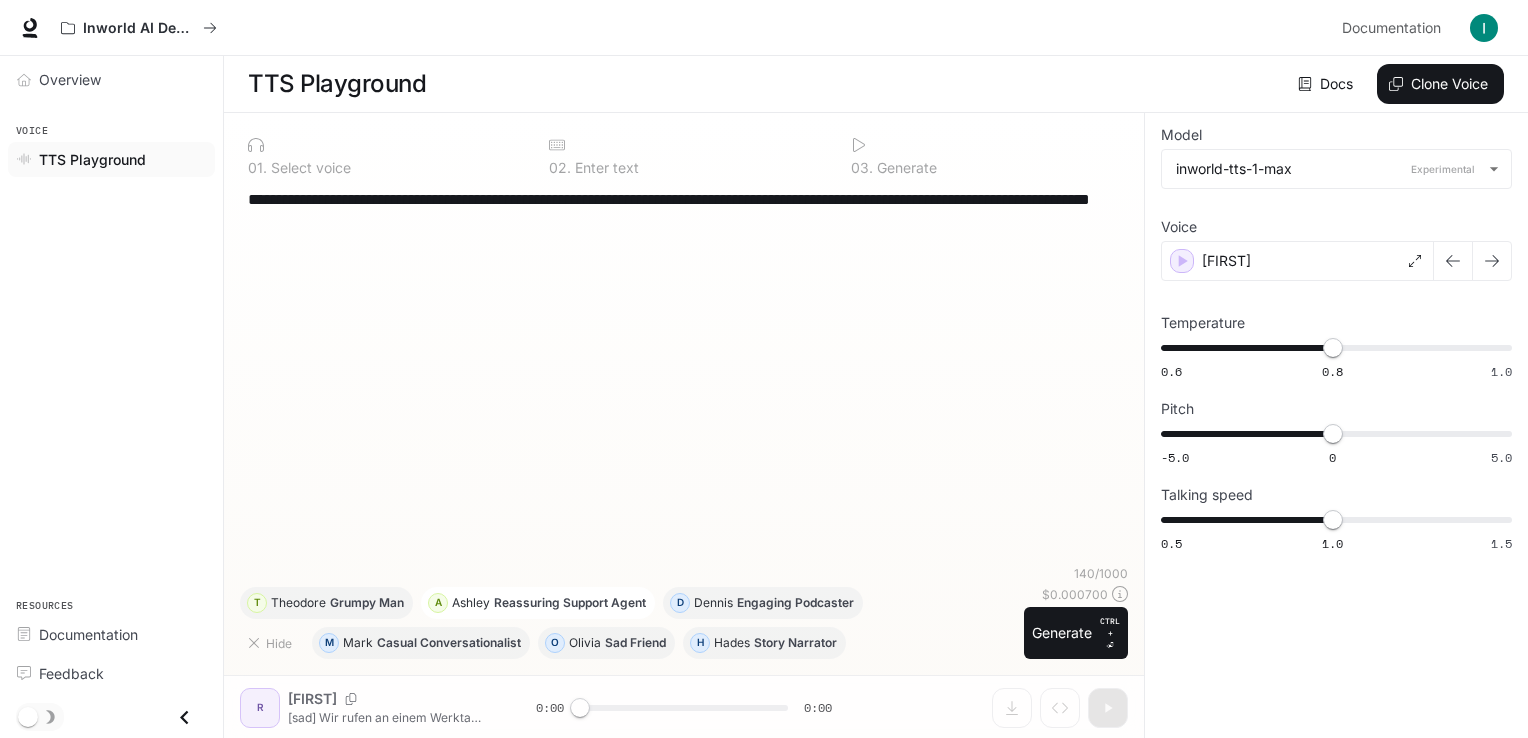 click on "A Ashley Reassuring Support Agent" at bounding box center [421, 643] 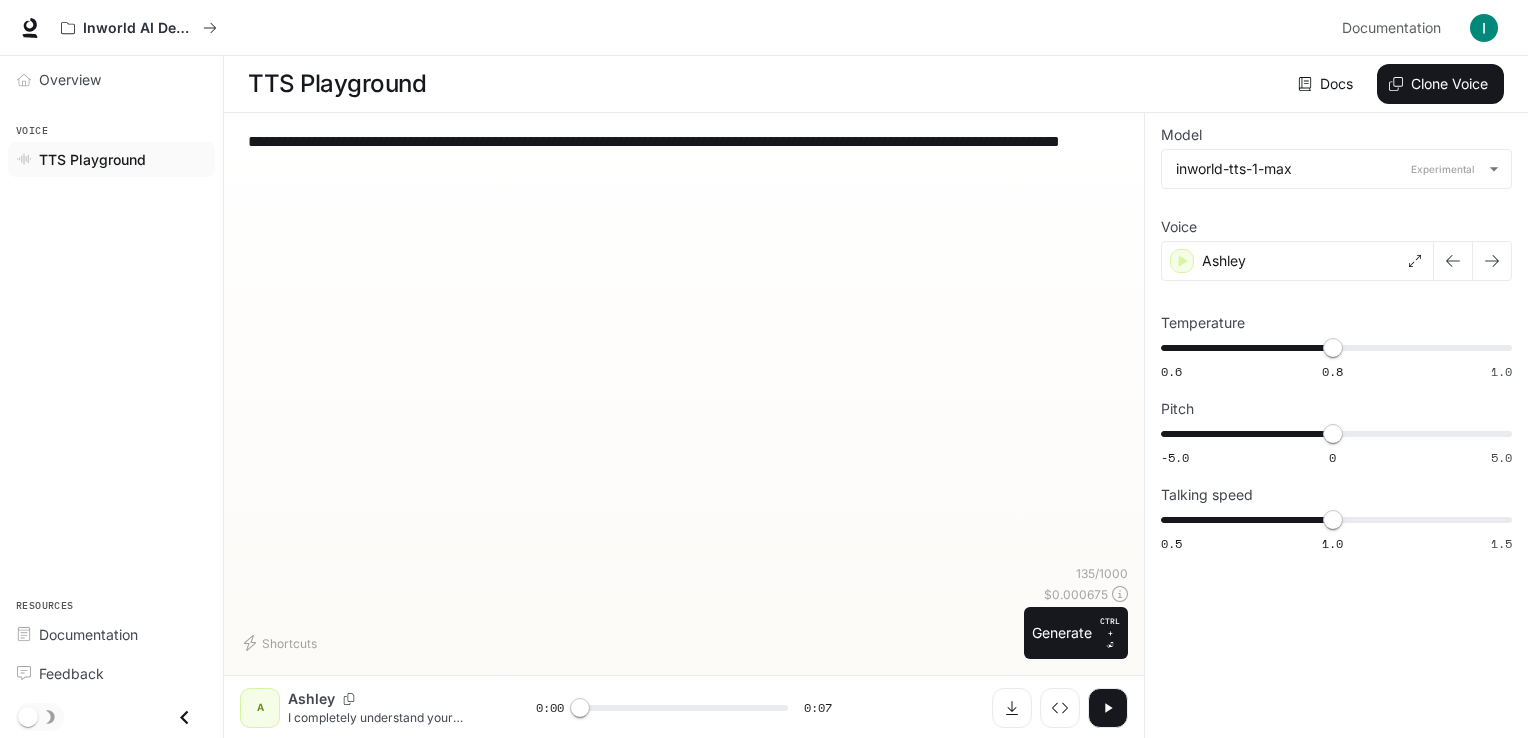 drag, startPoint x: 373, startPoint y: 164, endPoint x: 232, endPoint y: 145, distance: 142.27438 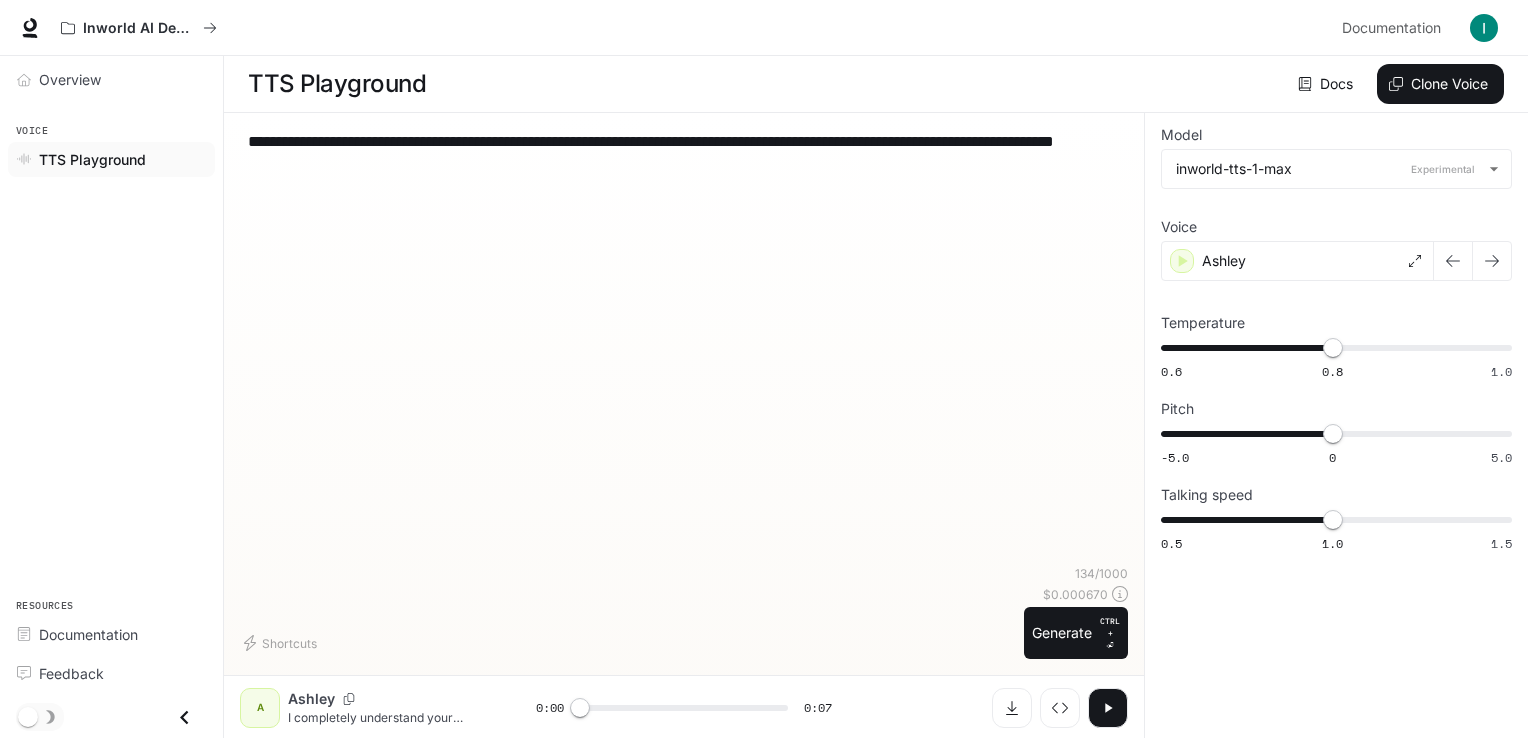type on "**********" 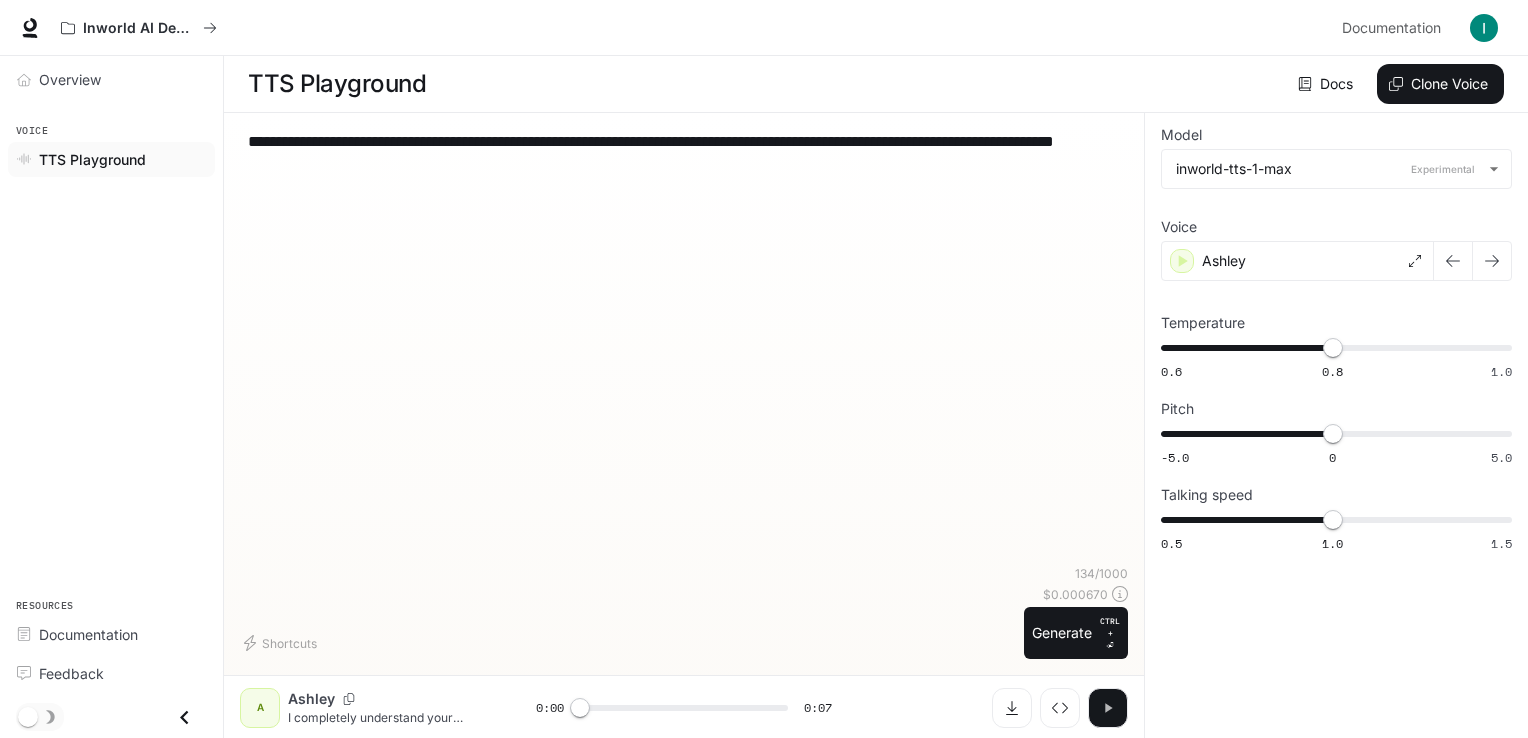 click at bounding box center [1108, 708] 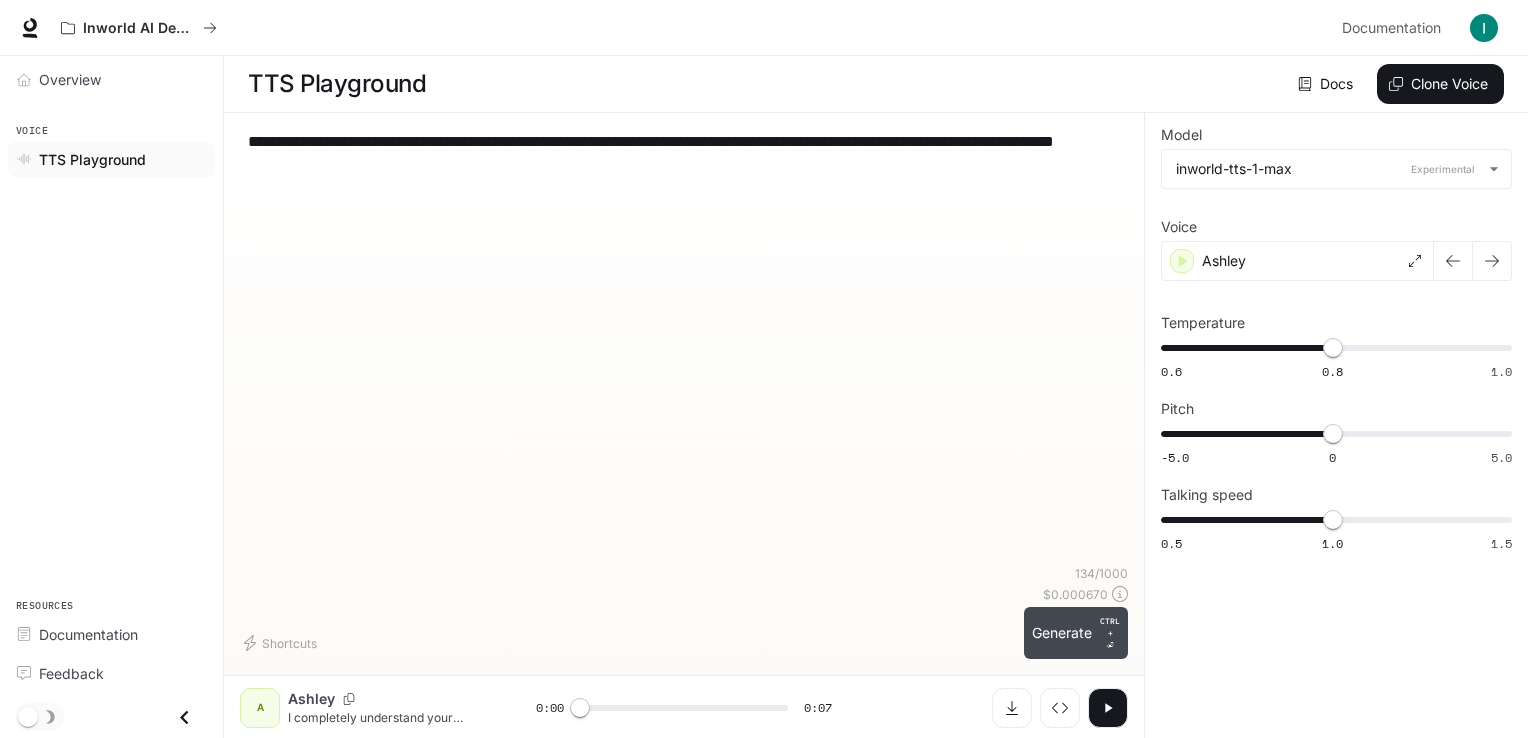 click on "Generate CTRL +  ⏎" at bounding box center (1076, 633) 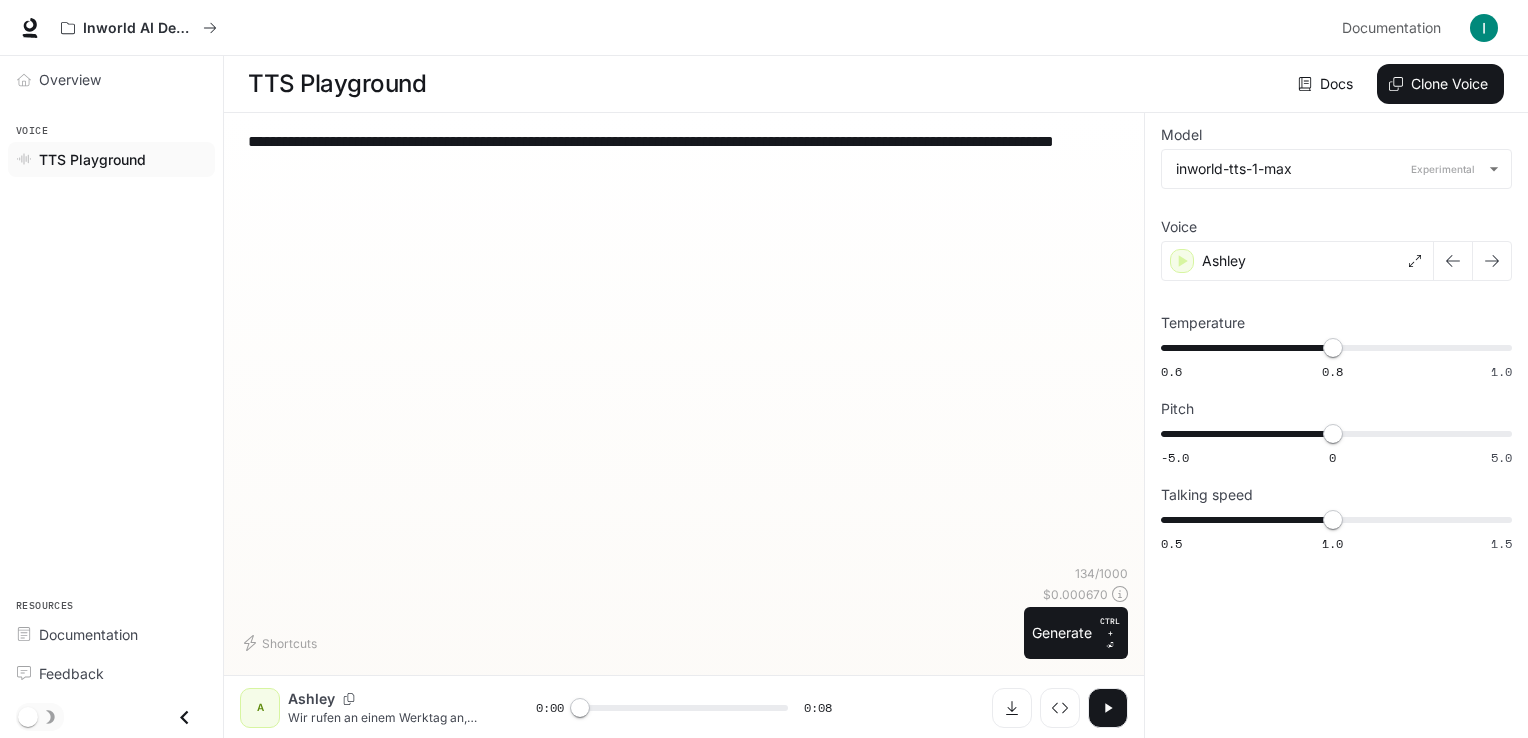 click at bounding box center (1108, 707) 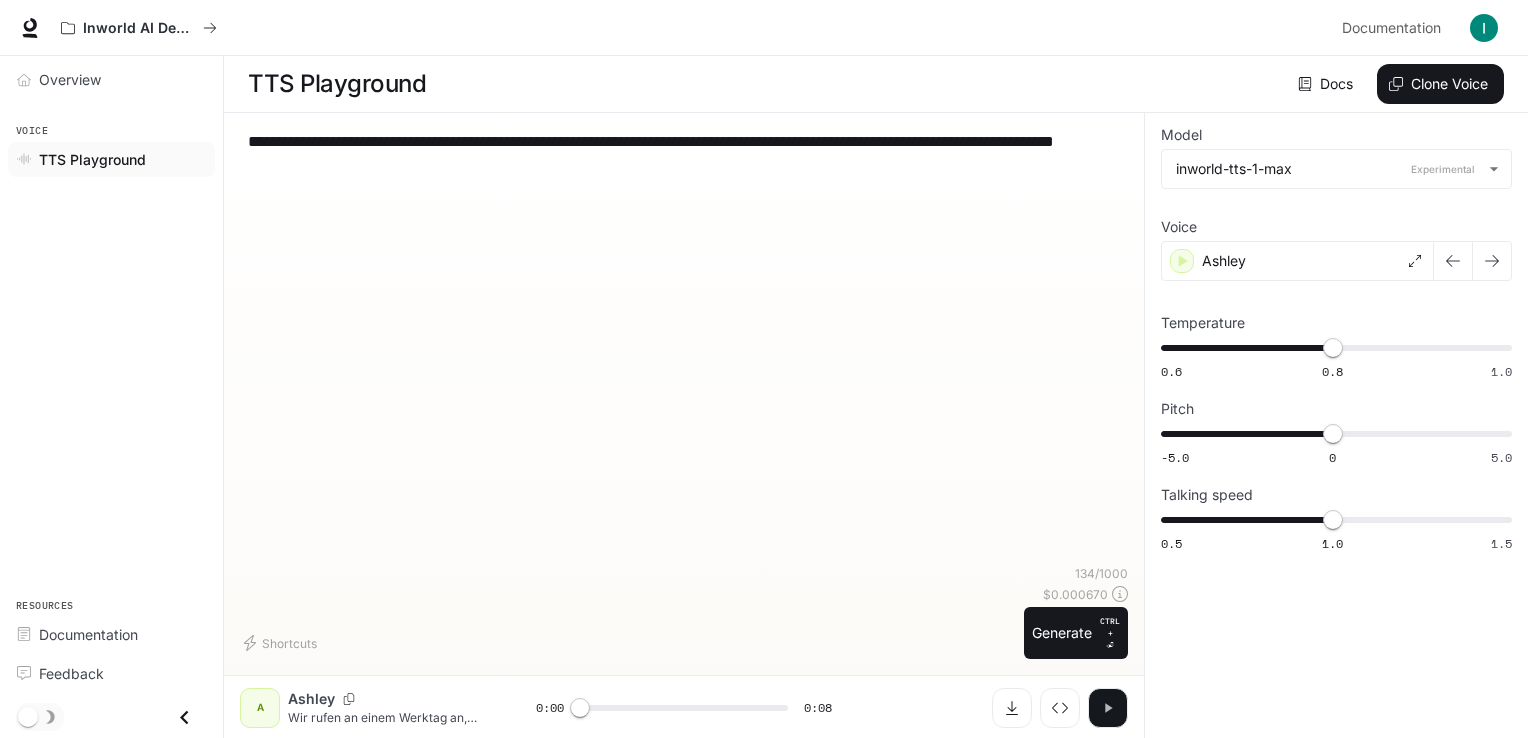 click at bounding box center [1108, 708] 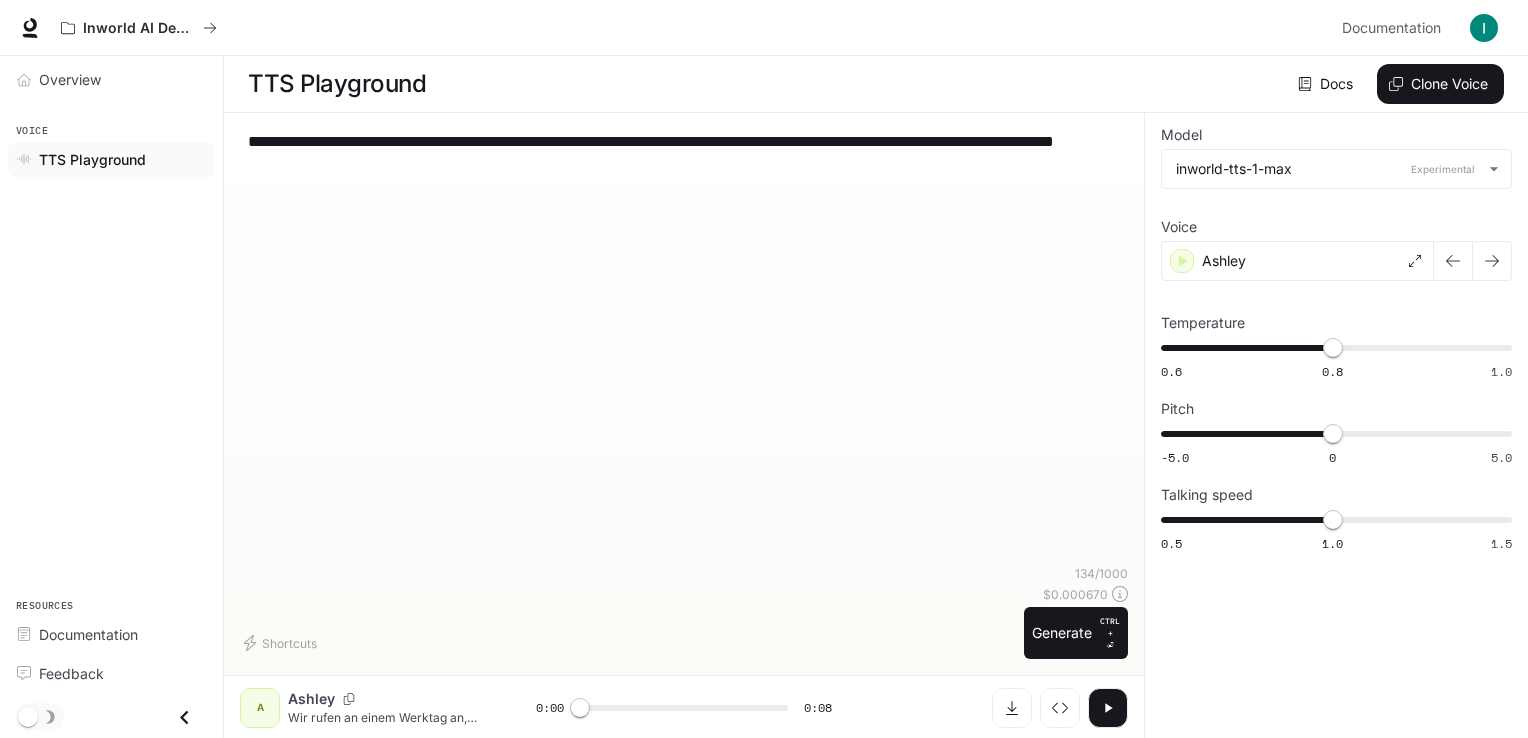 click at bounding box center (1108, 708) 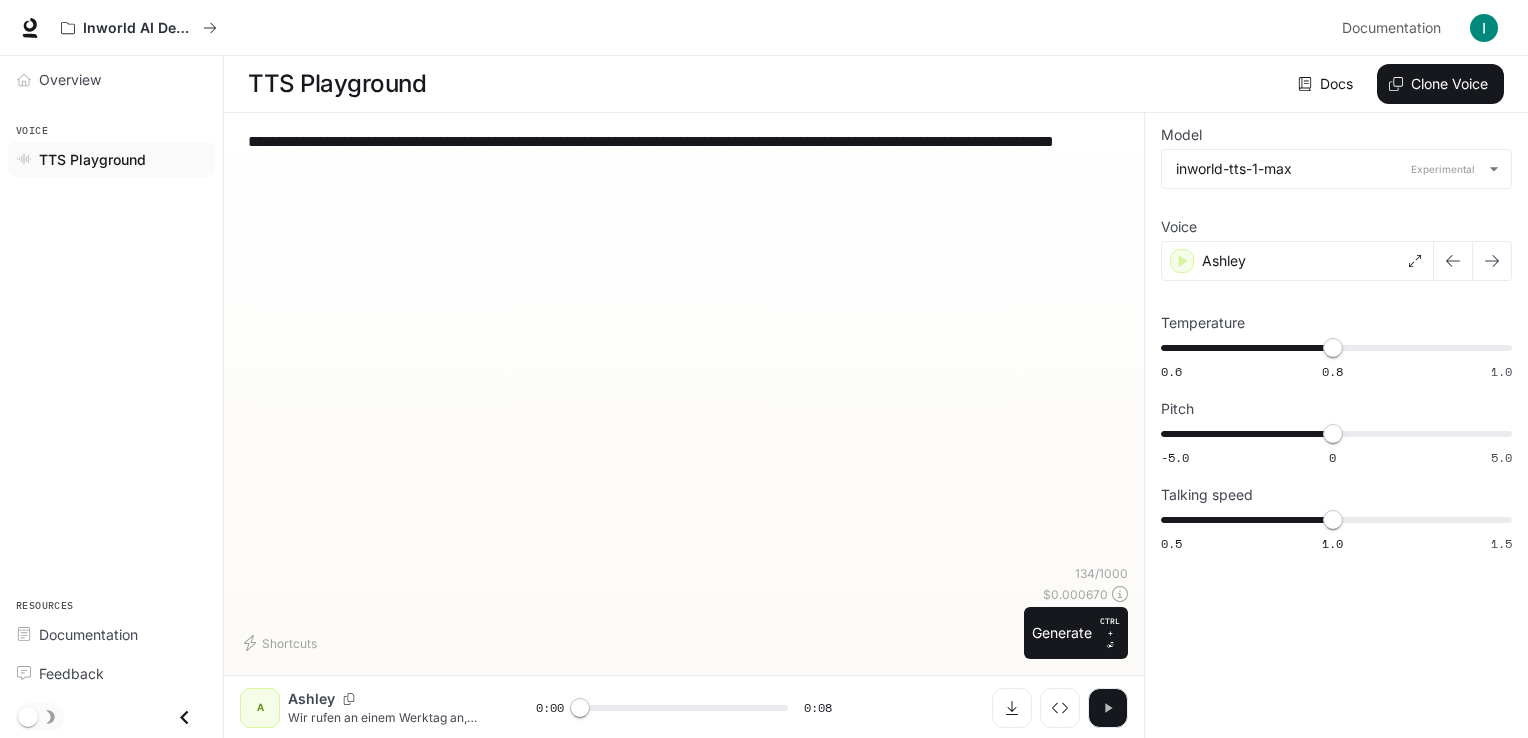 click at bounding box center [1108, 708] 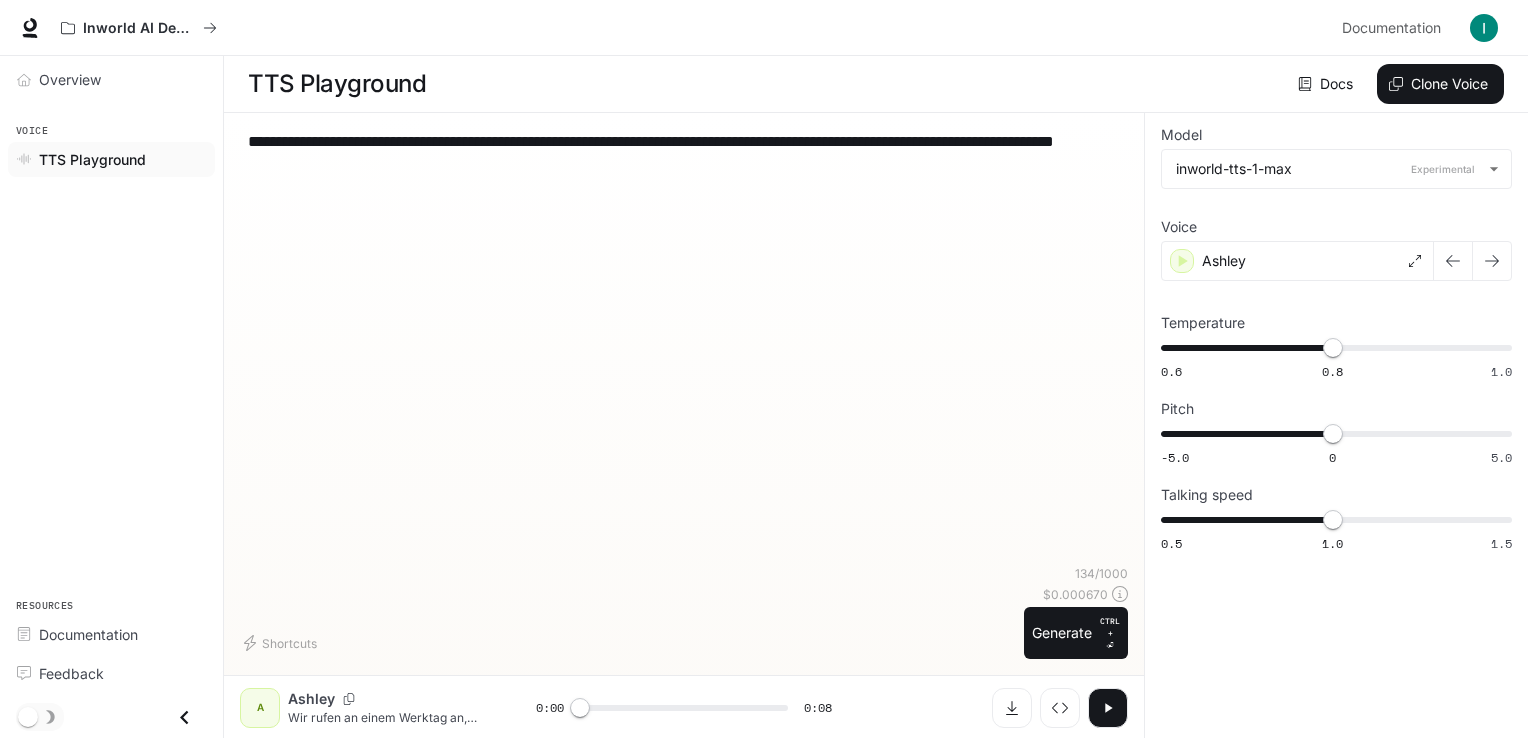 click at bounding box center (1108, 707) 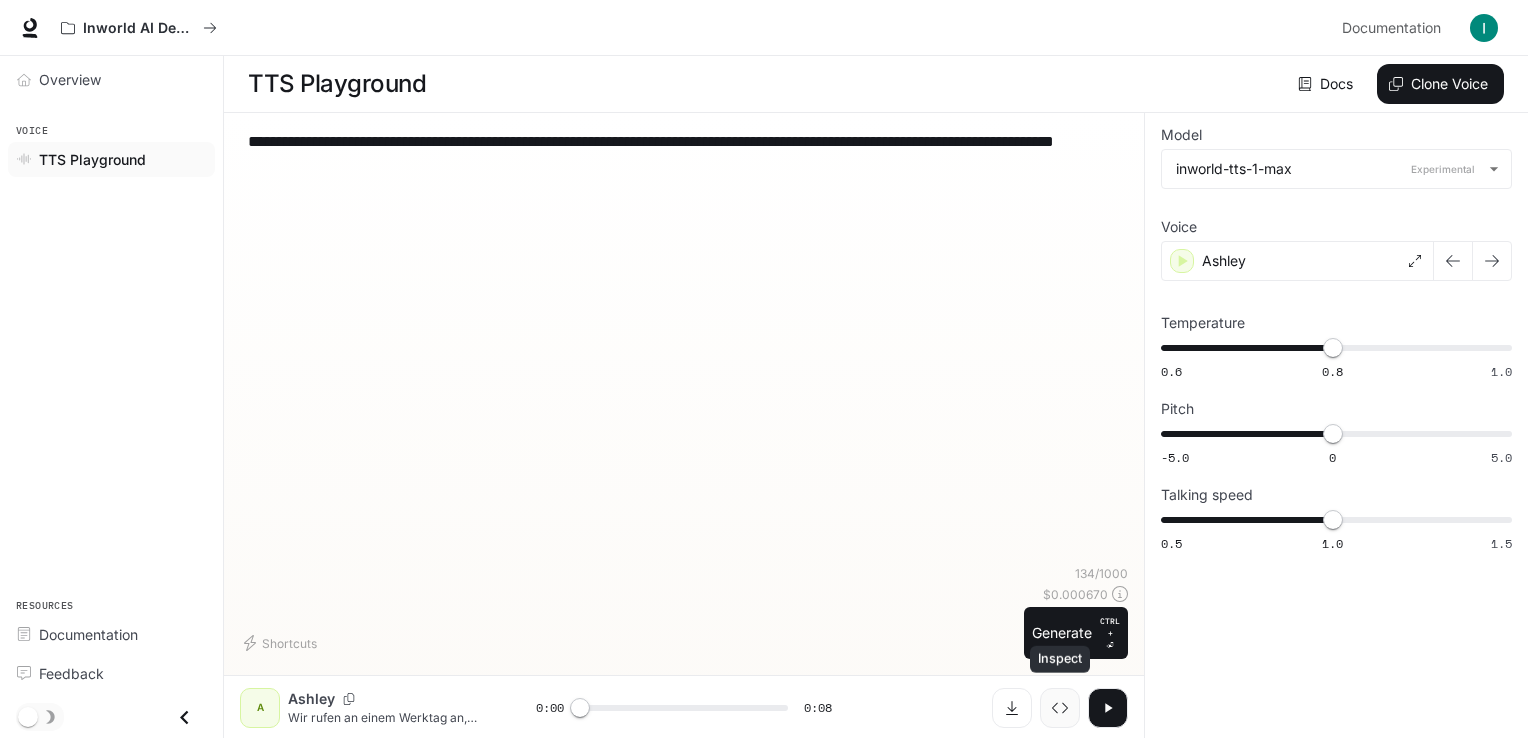 click at bounding box center [1060, 708] 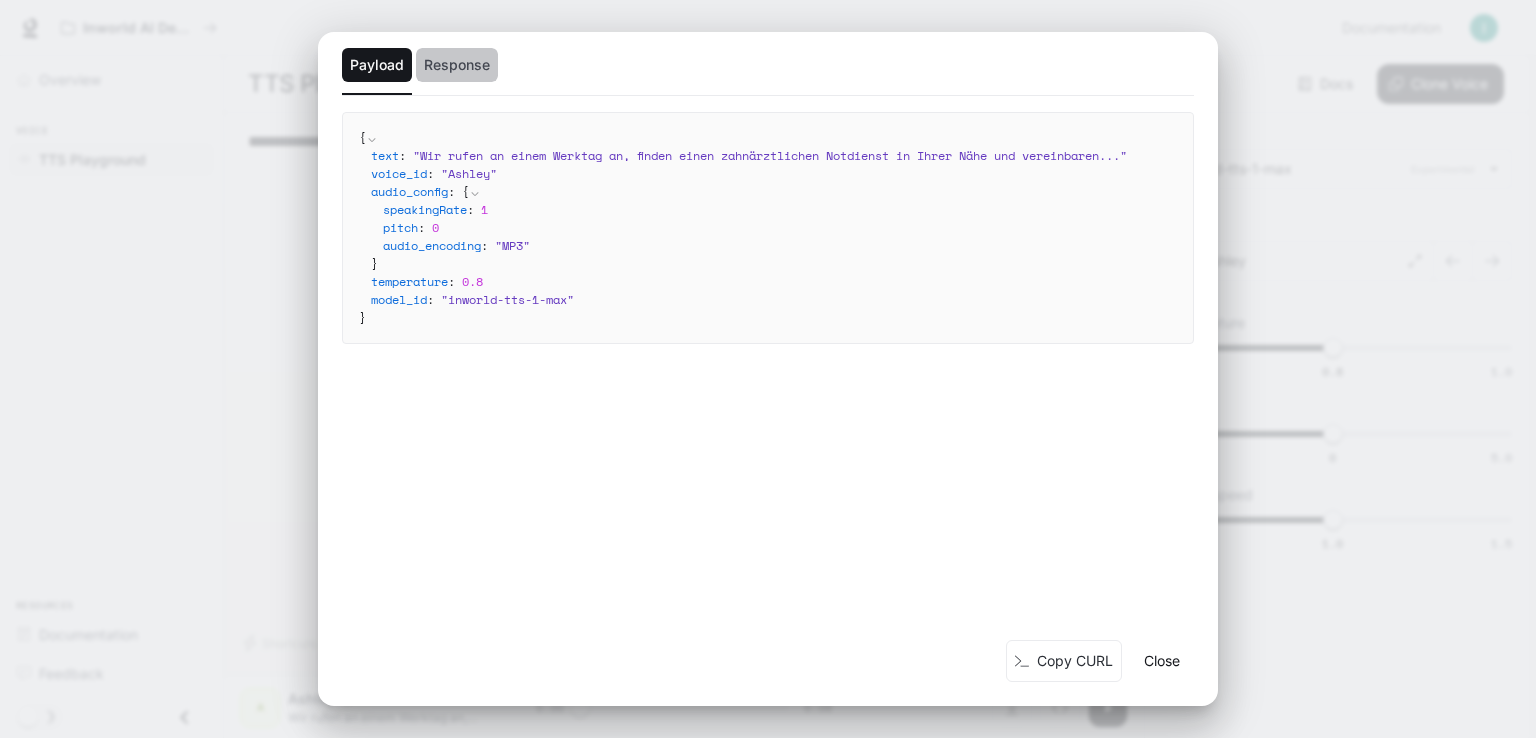 click on "Response" at bounding box center [457, 65] 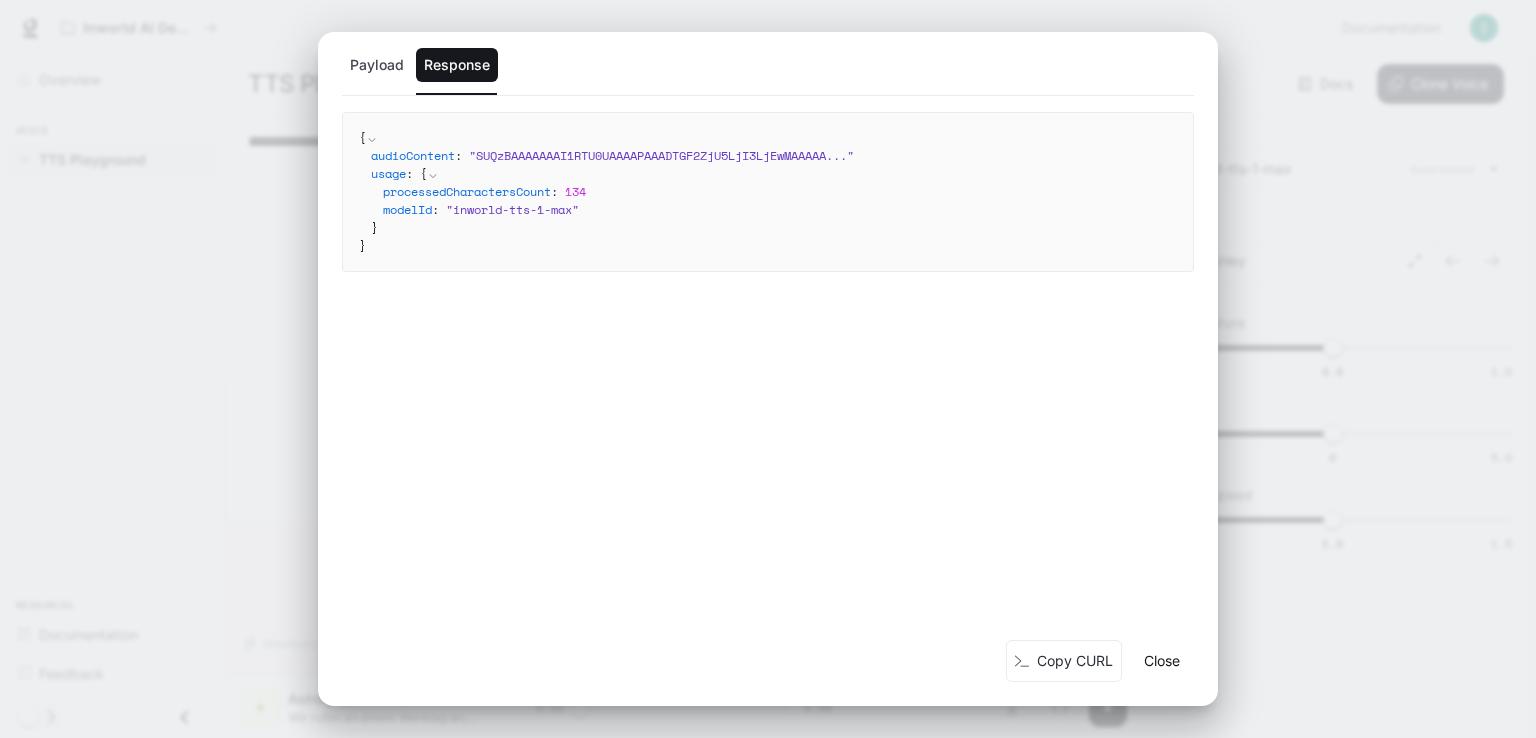 click at bounding box center (0, 0) 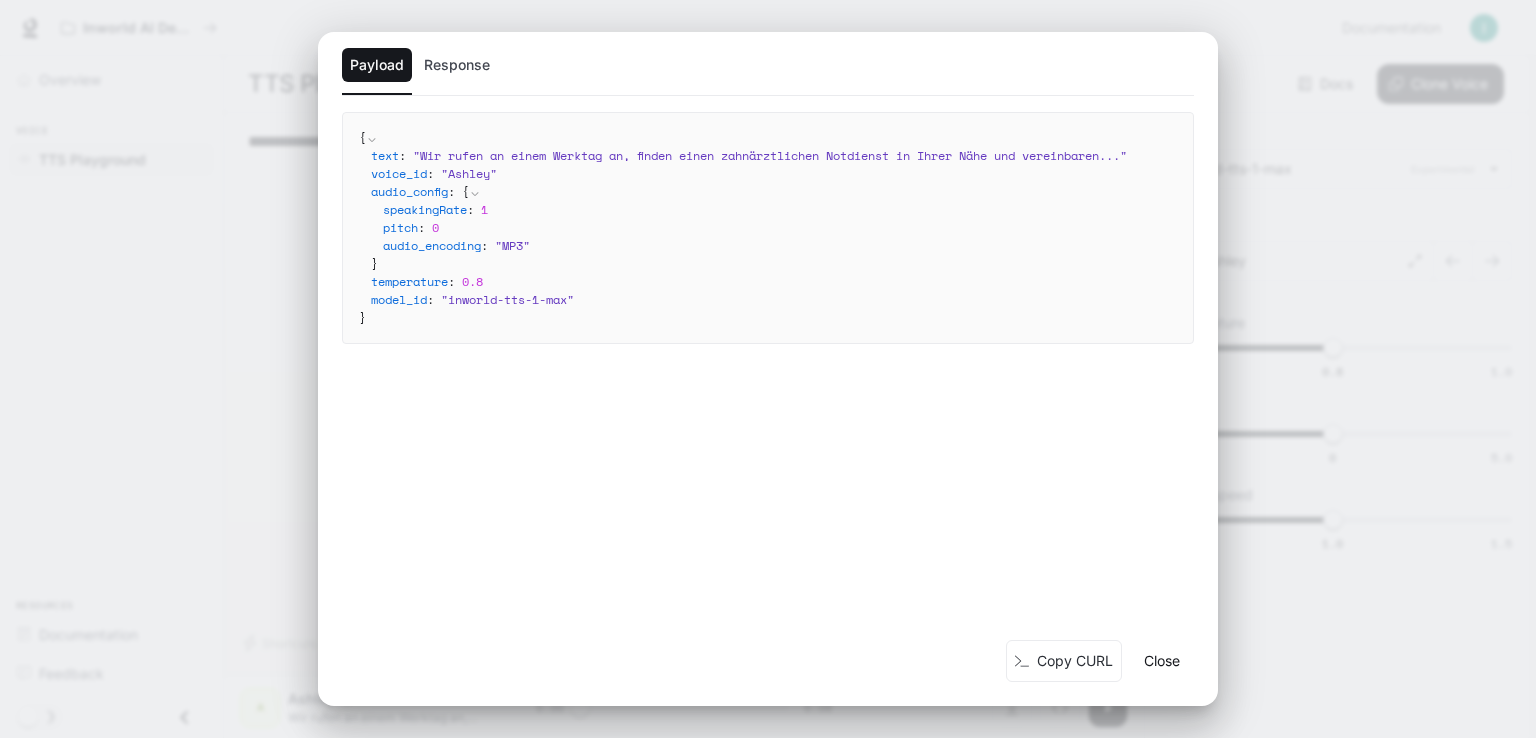 click on "Close" at bounding box center (1162, 661) 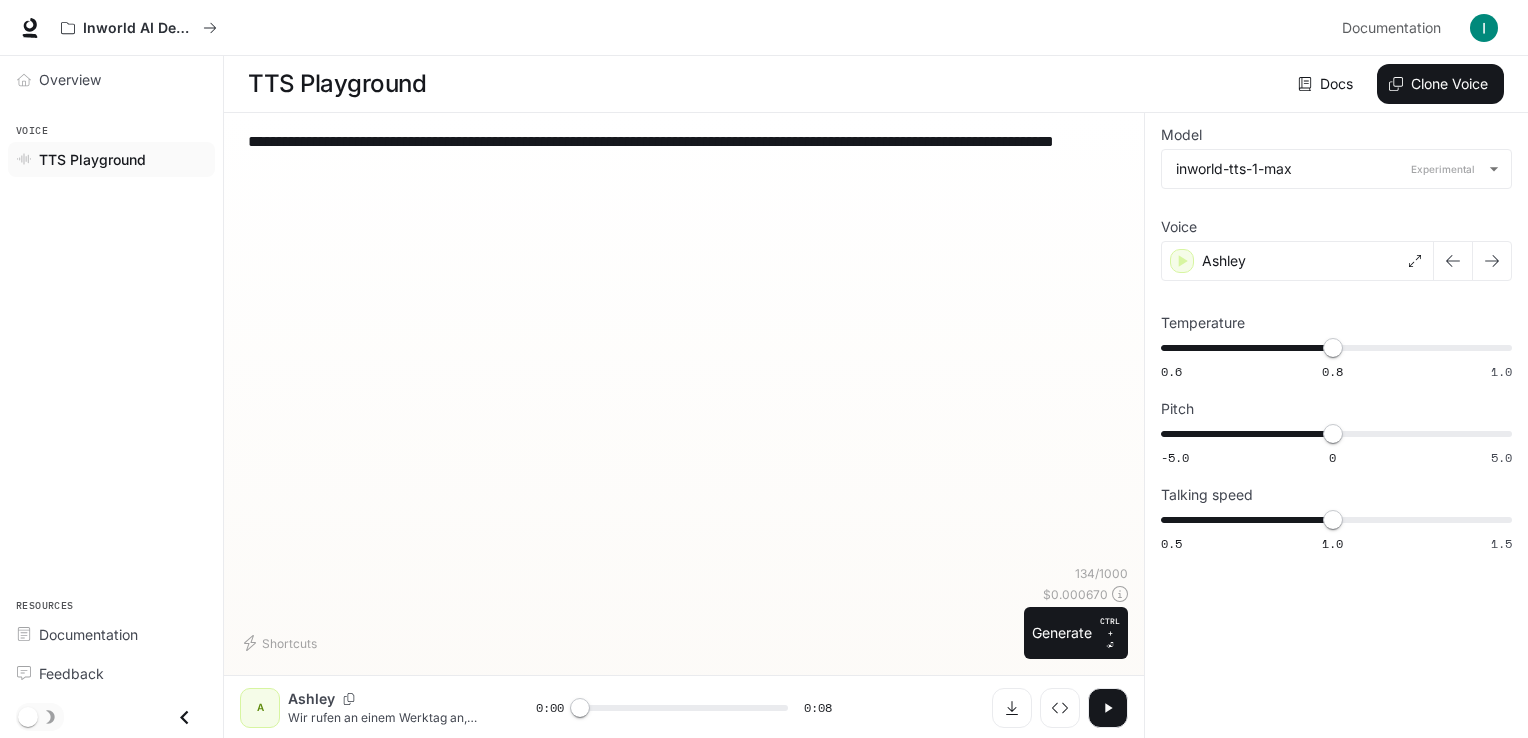 click at bounding box center (1108, 708) 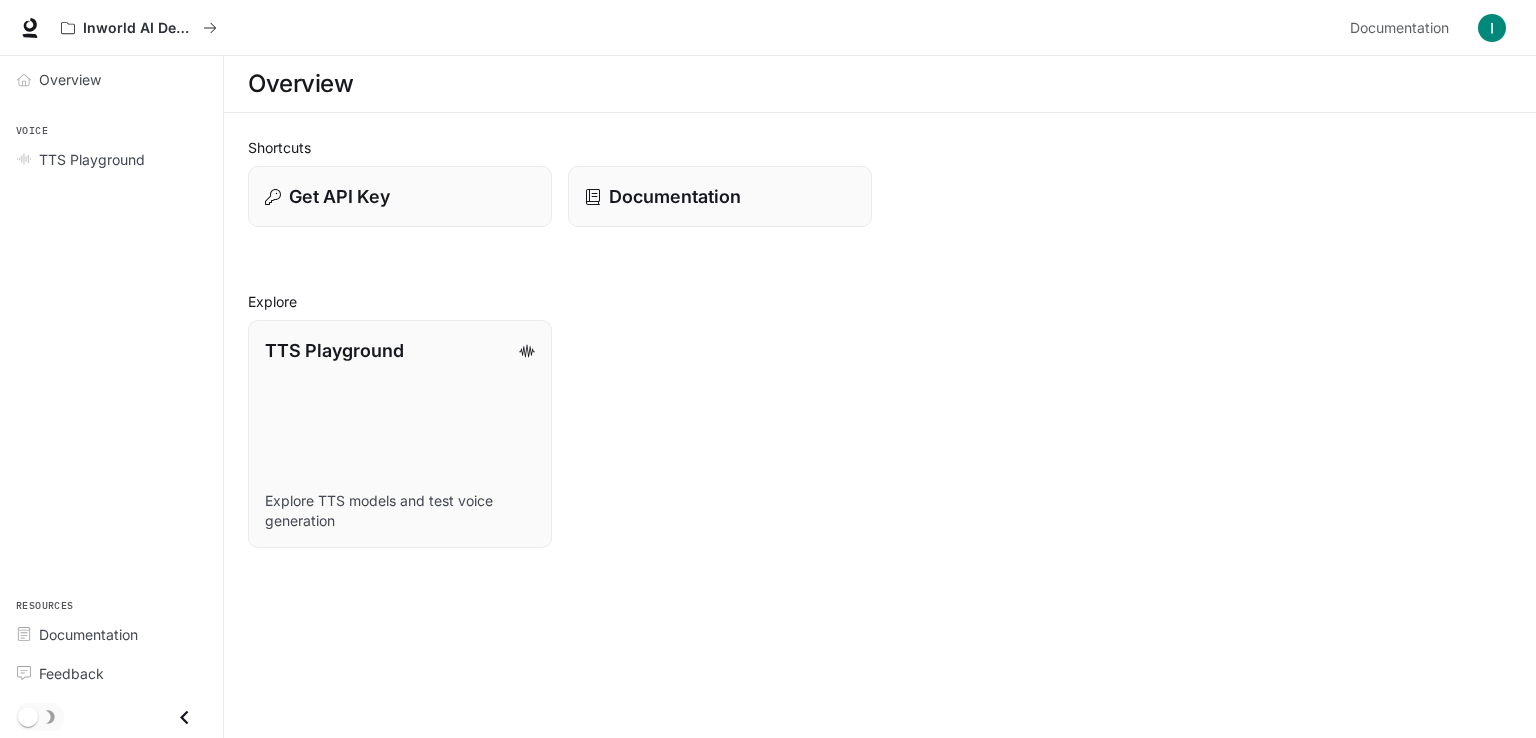 scroll, scrollTop: 0, scrollLeft: 0, axis: both 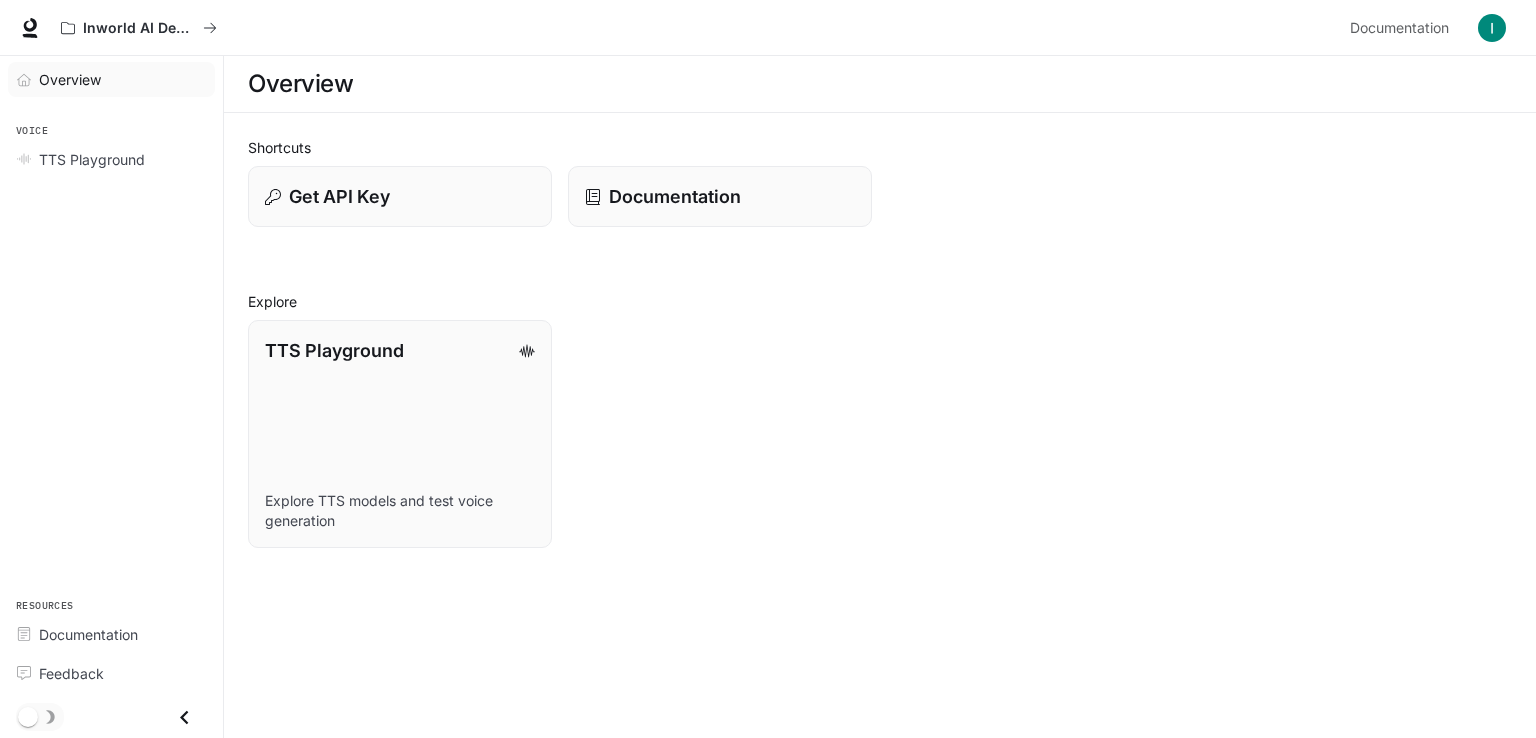 click at bounding box center [24, 80] 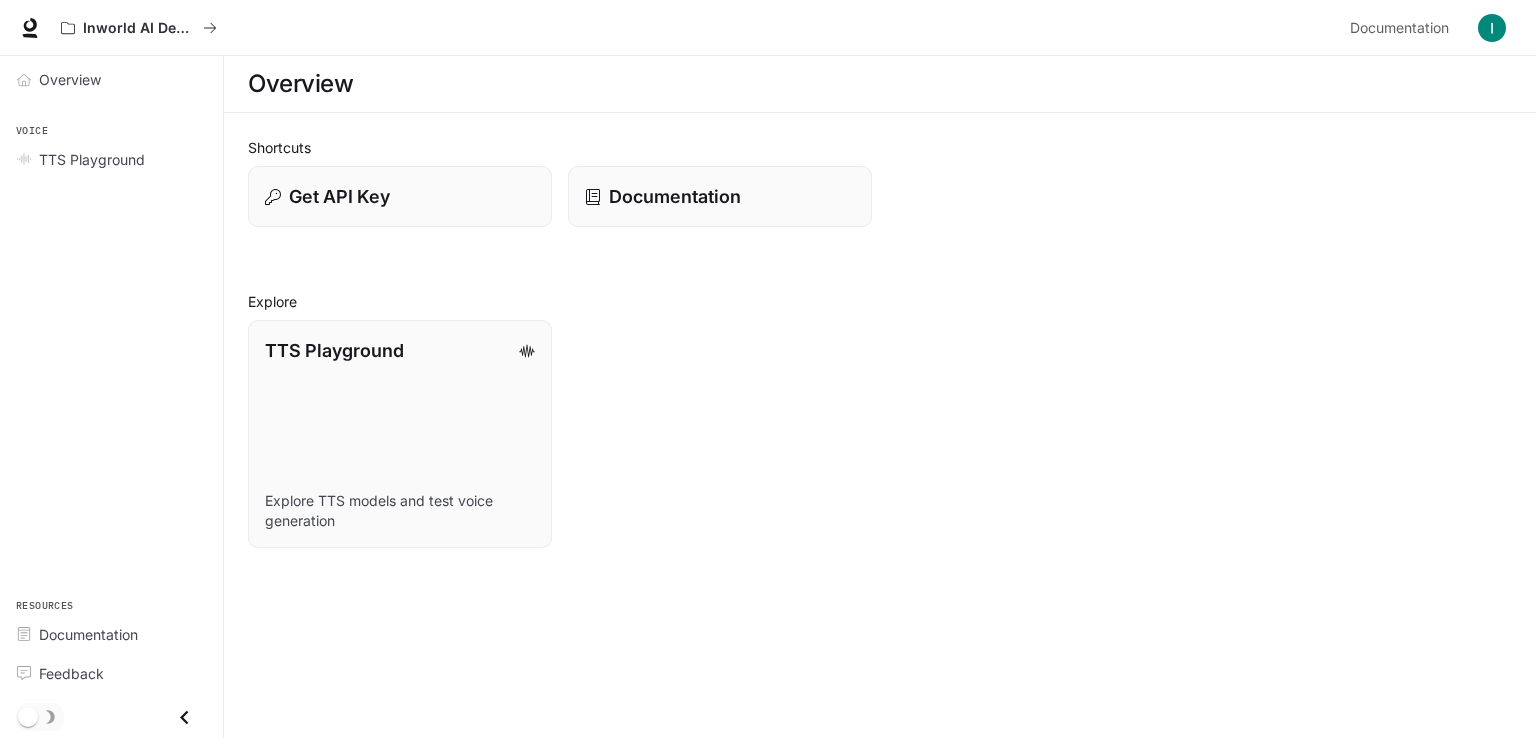 scroll, scrollTop: 0, scrollLeft: 0, axis: both 